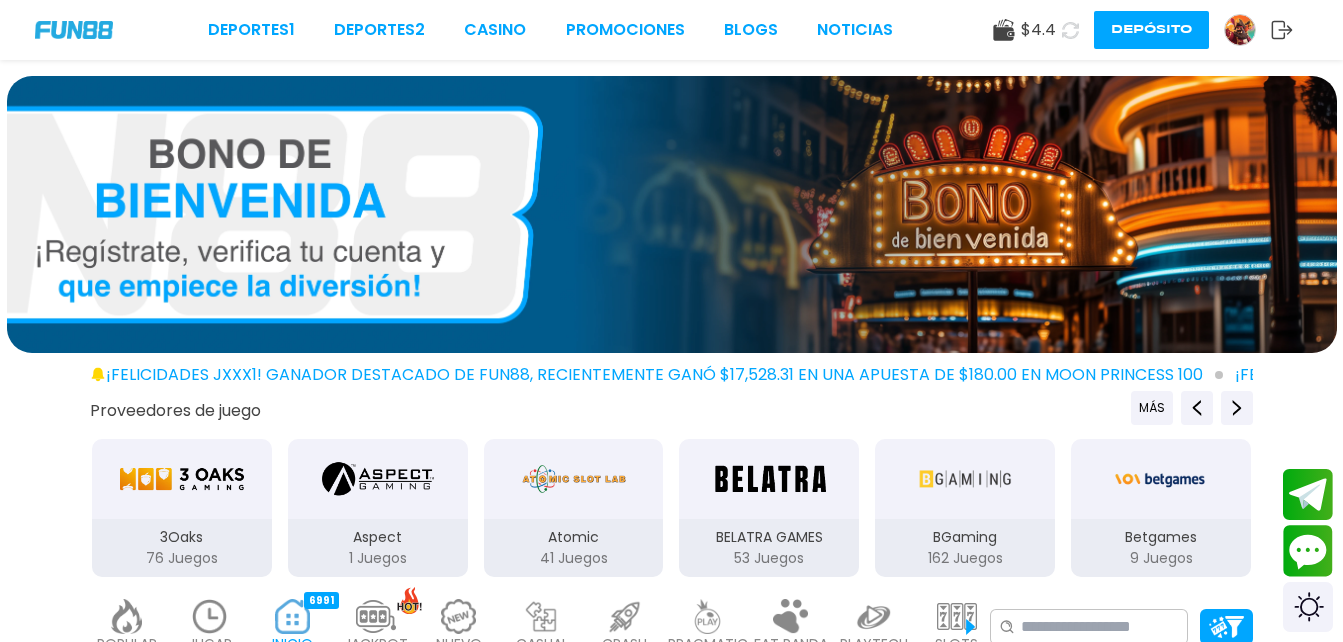 scroll, scrollTop: 0, scrollLeft: 0, axis: both 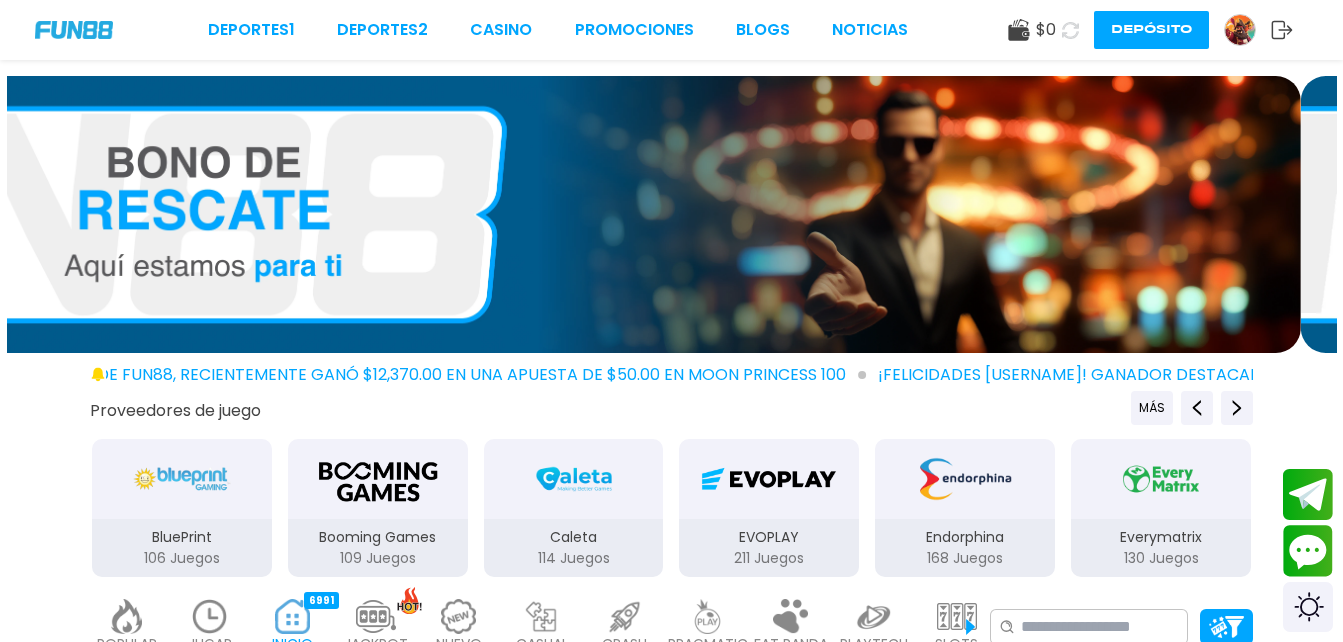click on "$ 0 Depósito" at bounding box center (1150, 30) 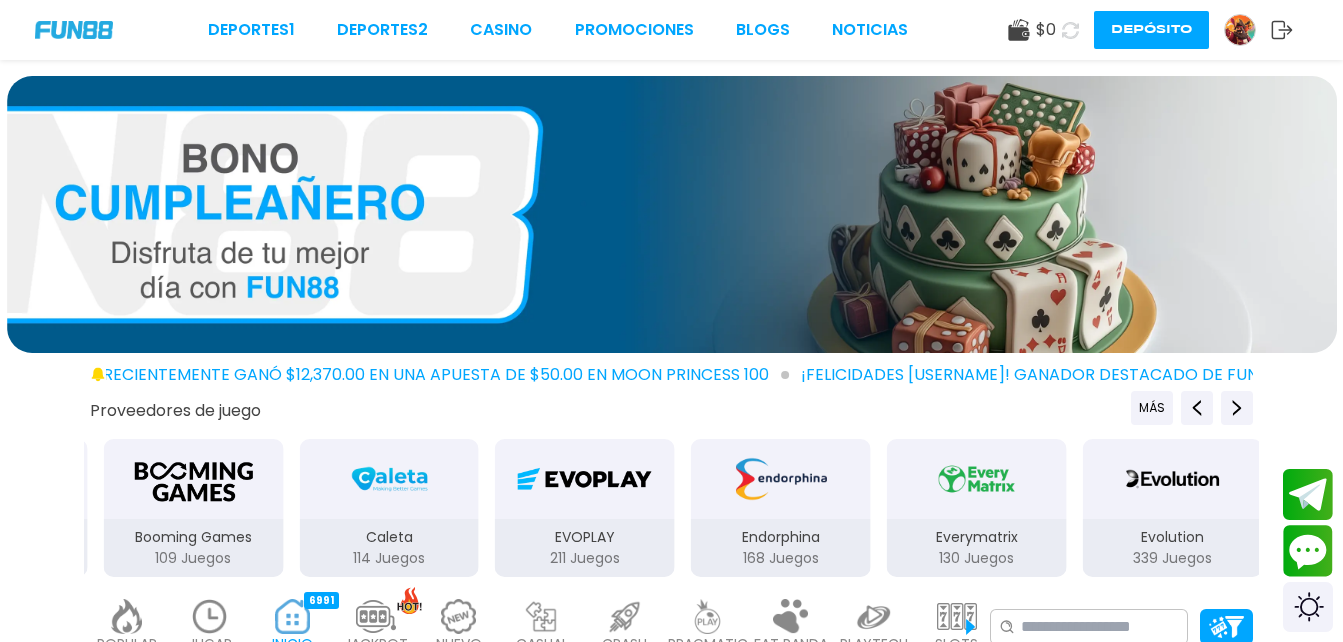click 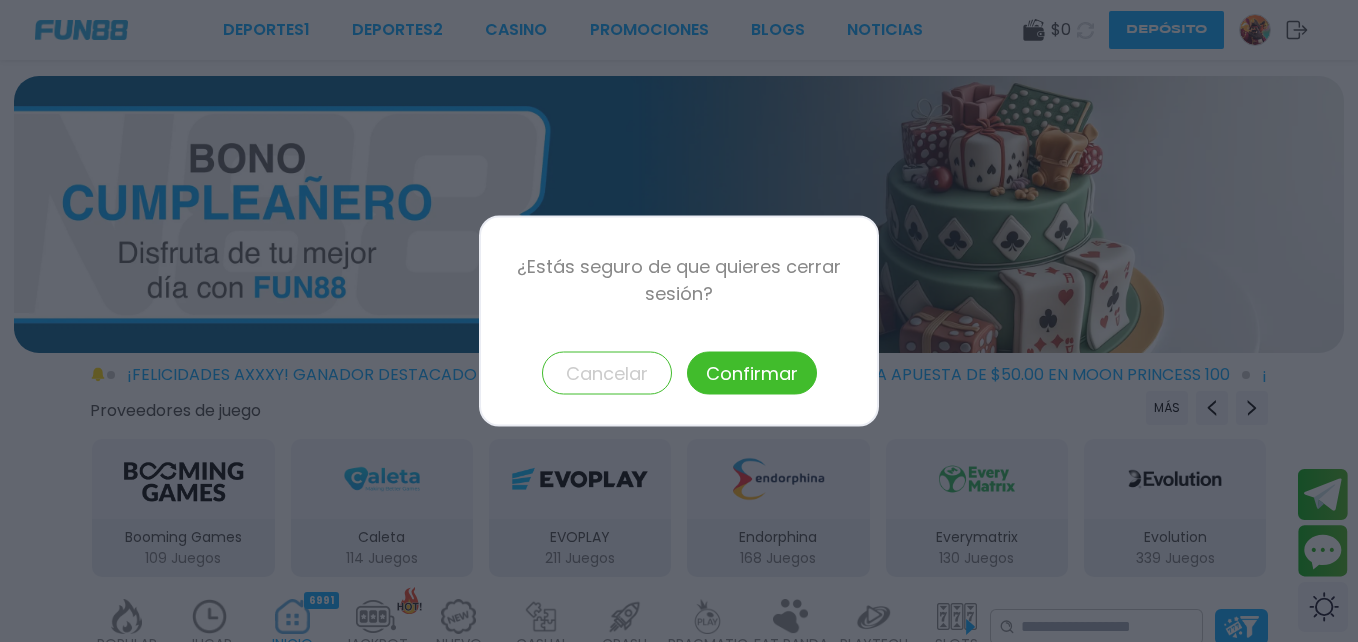 click on "Confirmar" at bounding box center (752, 373) 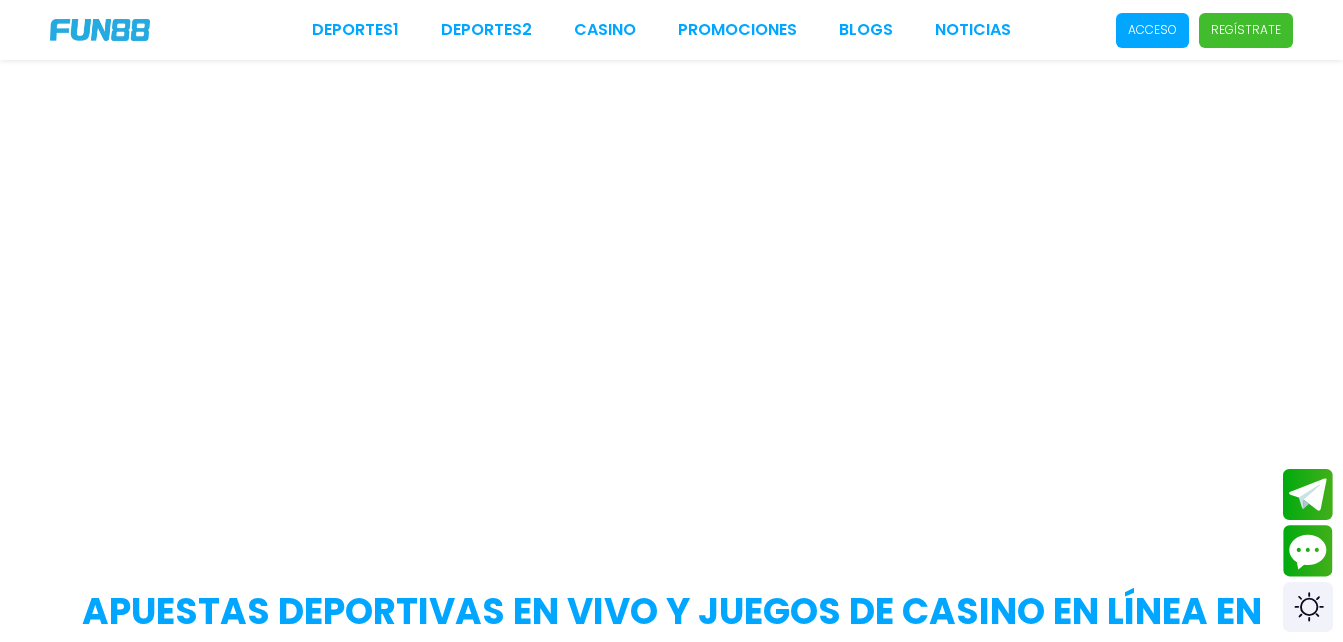 scroll, scrollTop: 0, scrollLeft: 0, axis: both 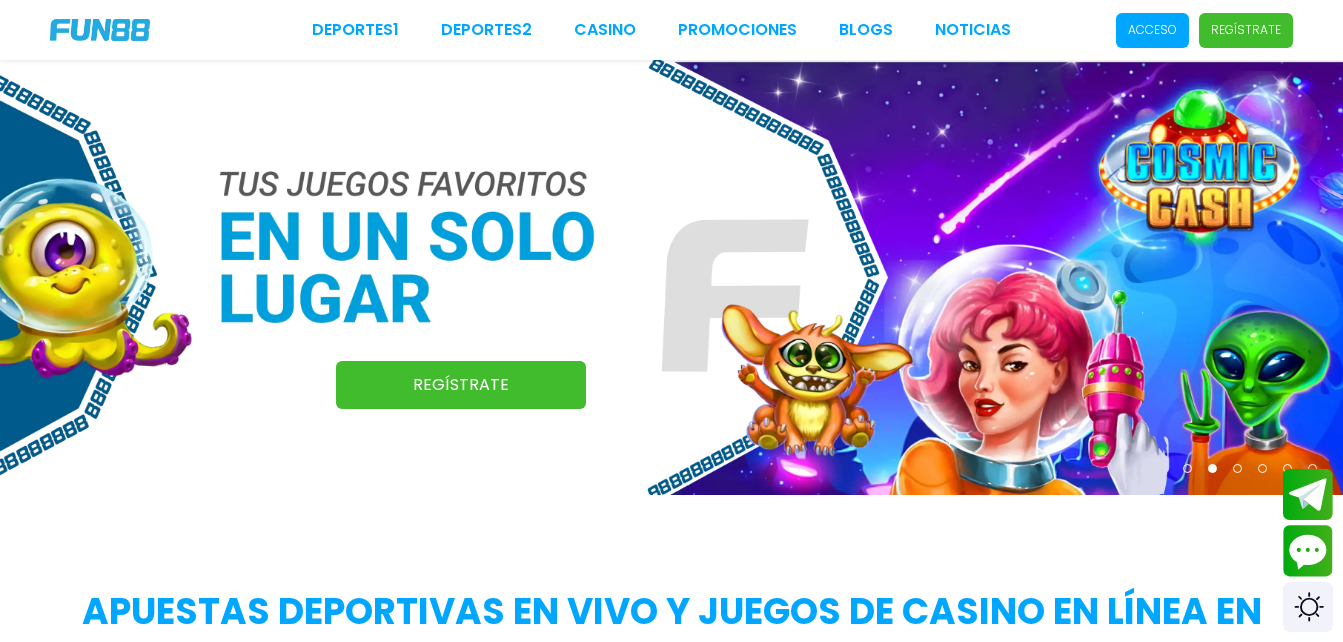 click on "Regístrate" at bounding box center (1246, 30) 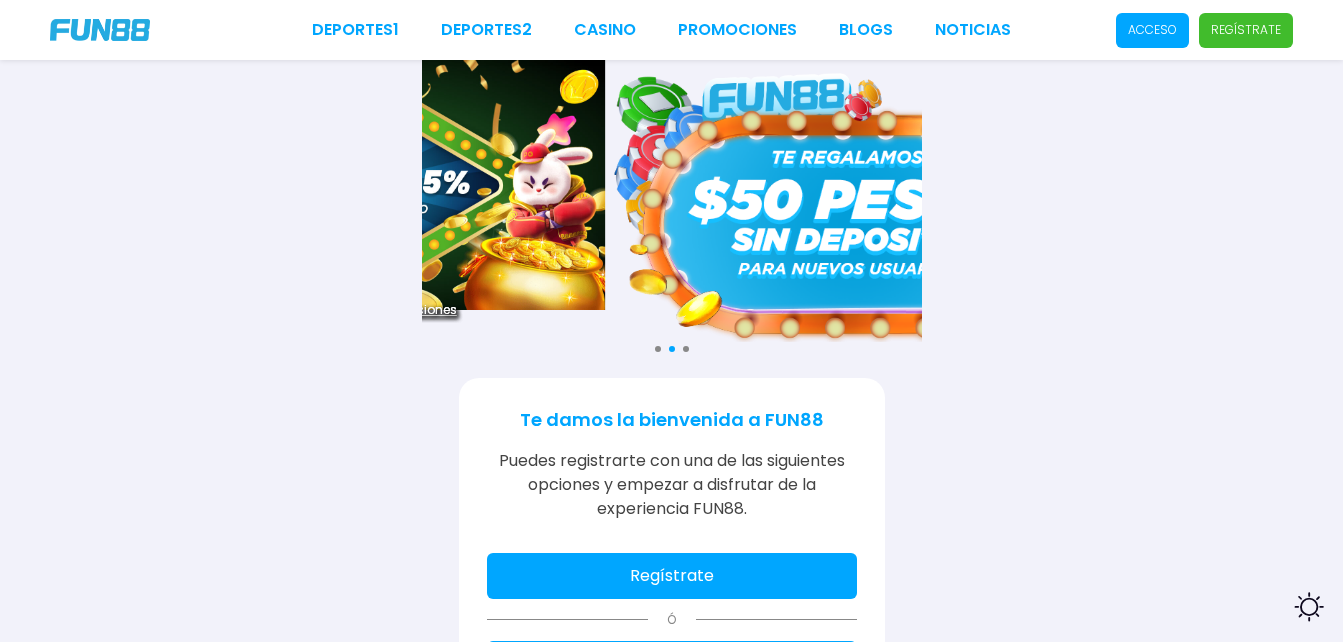 scroll, scrollTop: 0, scrollLeft: 0, axis: both 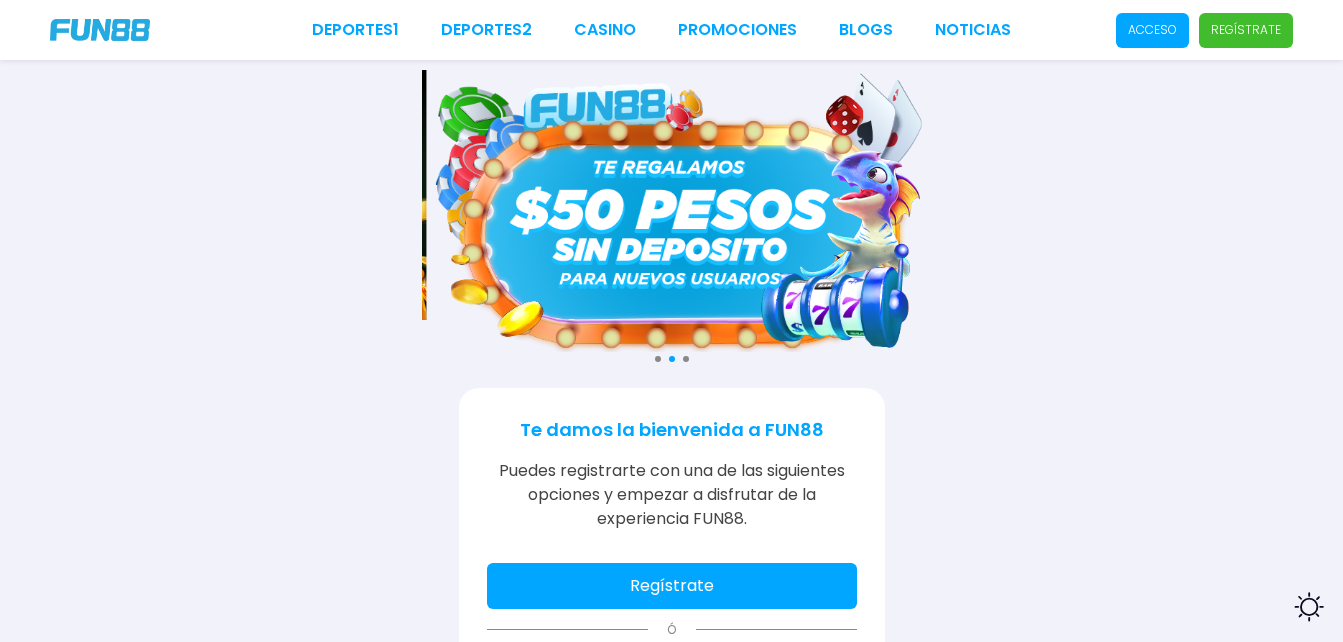 click on "Regístrate" at bounding box center (672, 586) 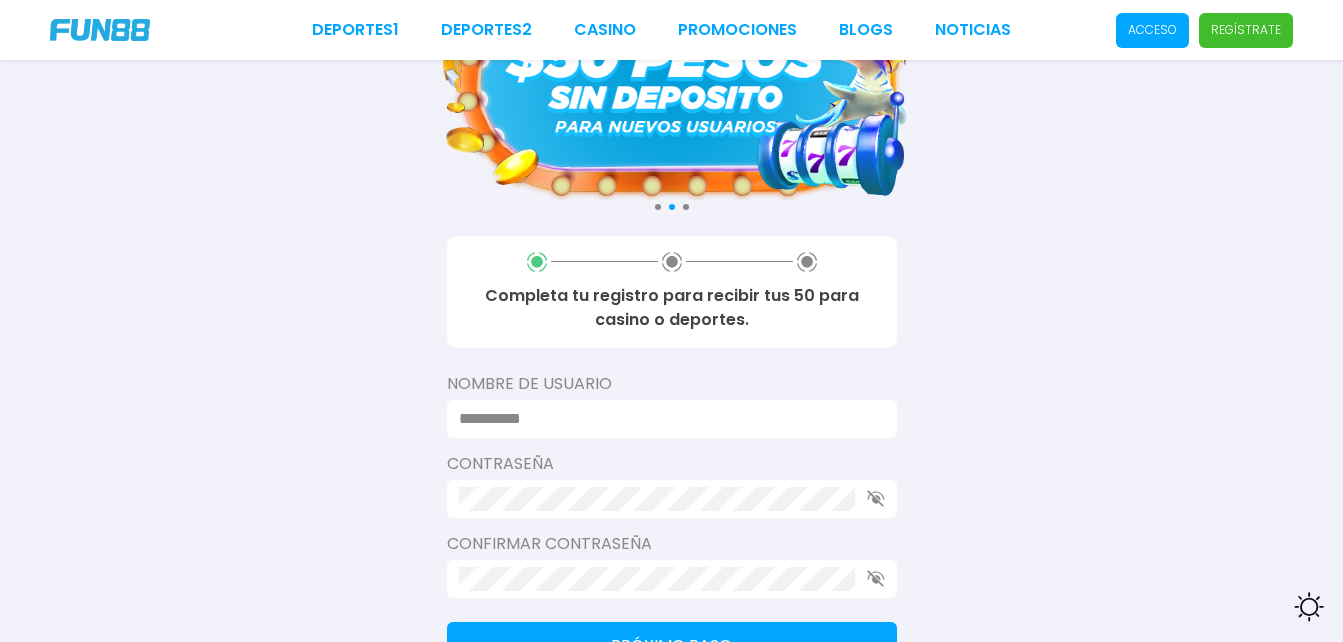 scroll, scrollTop: 203, scrollLeft: 0, axis: vertical 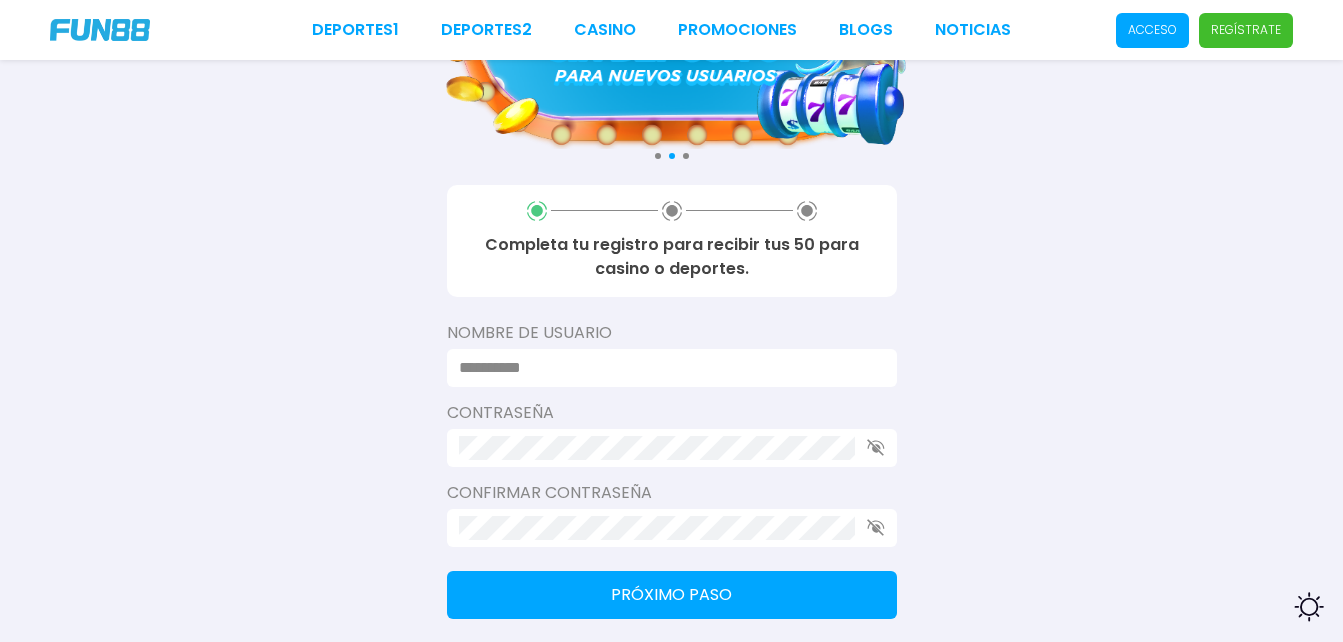 click at bounding box center [666, 368] 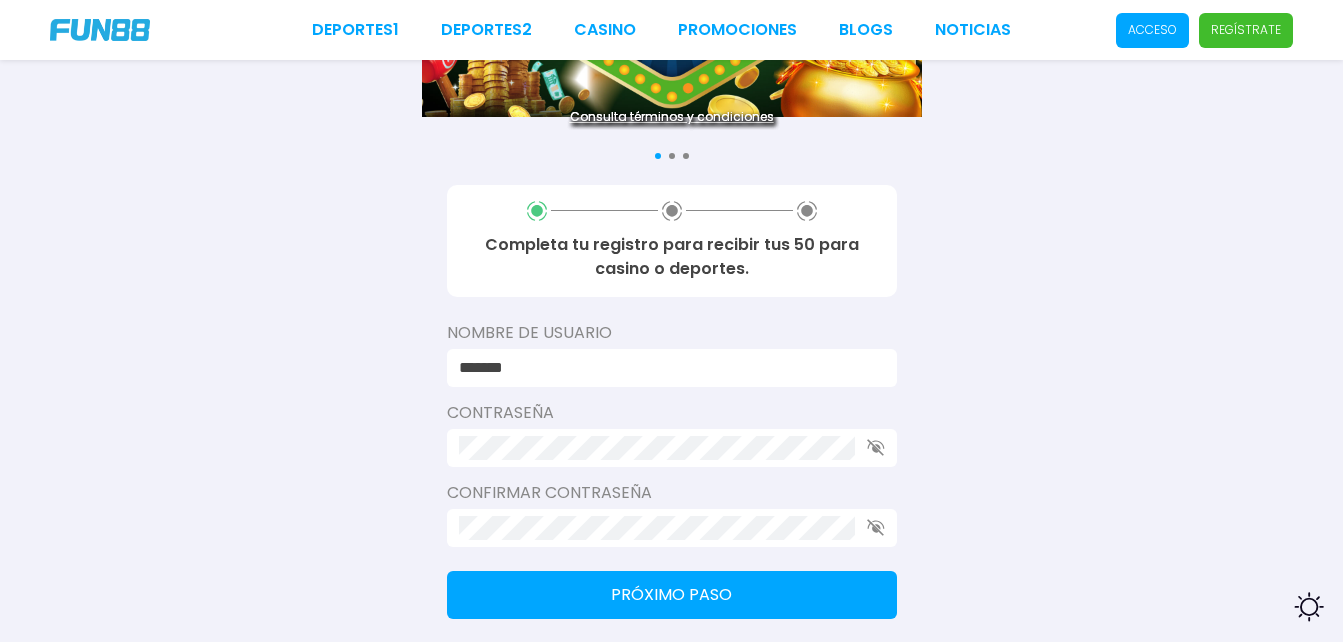 type on "*******" 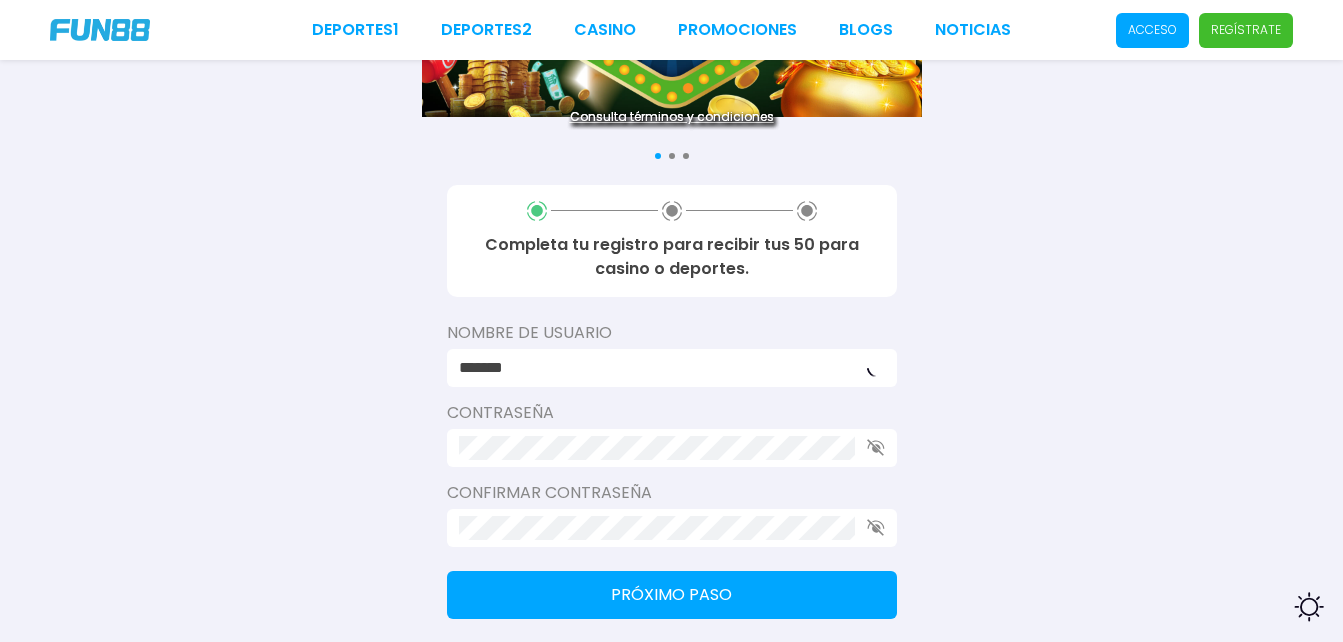 click on "Contraseña" at bounding box center (672, 413) 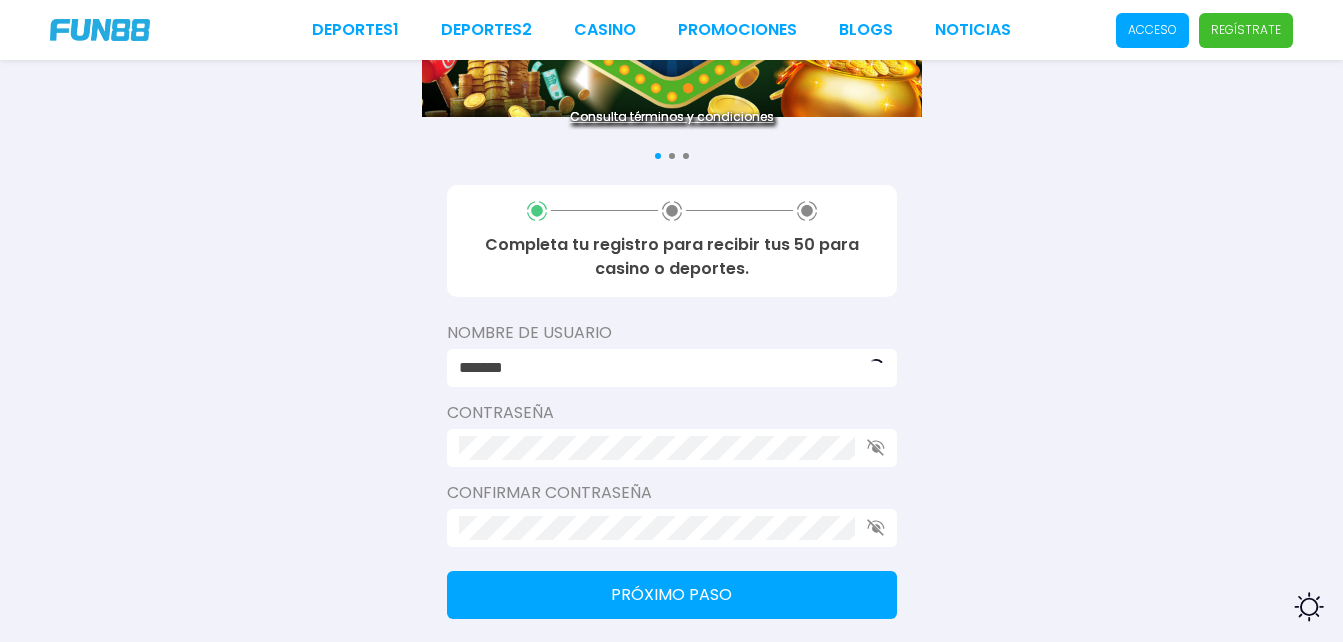 click on "Contraseña" at bounding box center [672, 413] 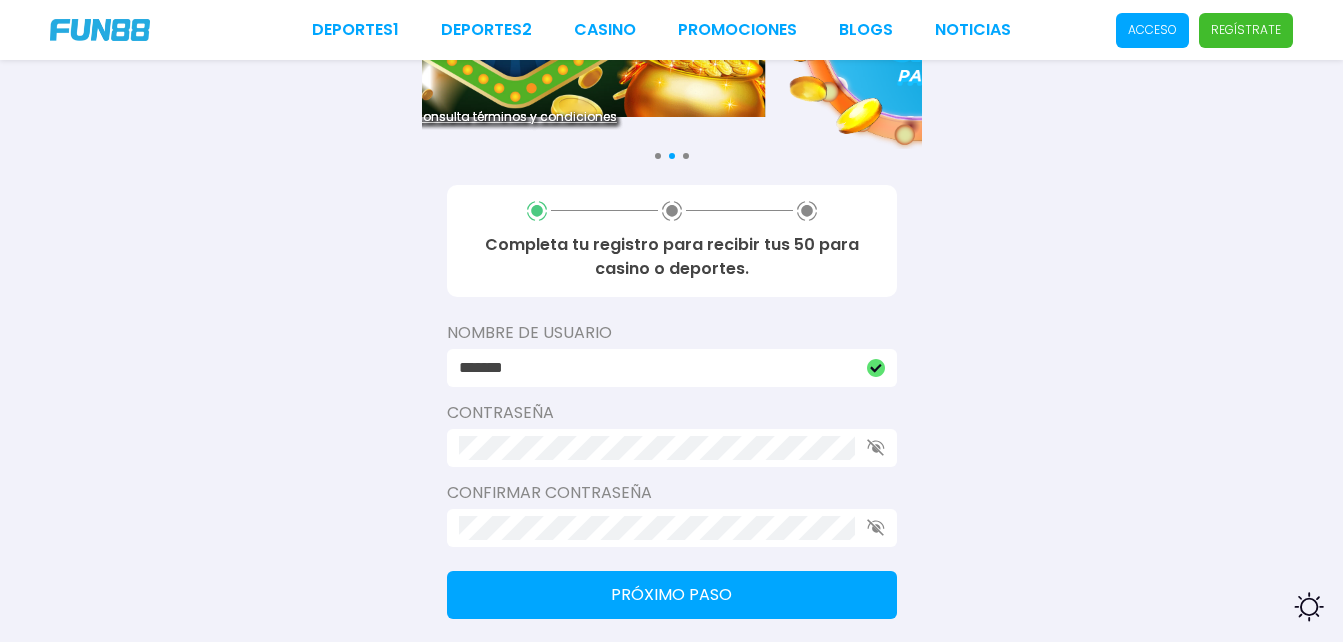 click on "Contraseña" at bounding box center (672, 413) 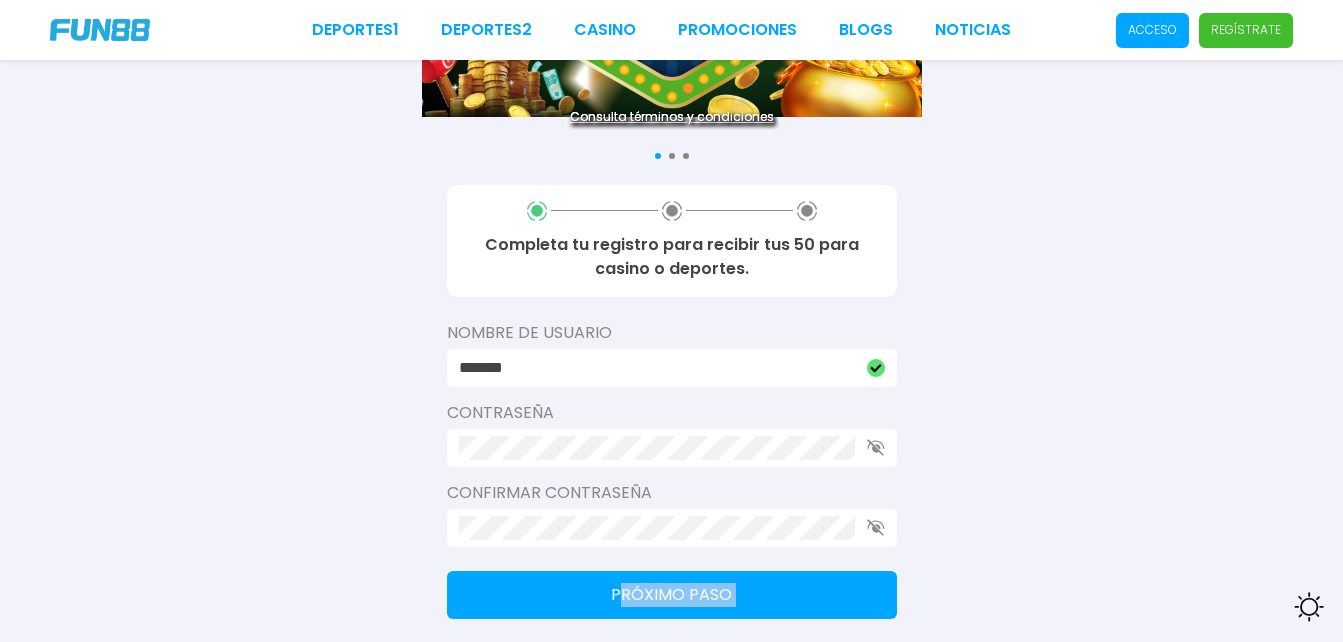 drag, startPoint x: 626, startPoint y: 619, endPoint x: 626, endPoint y: 603, distance: 16 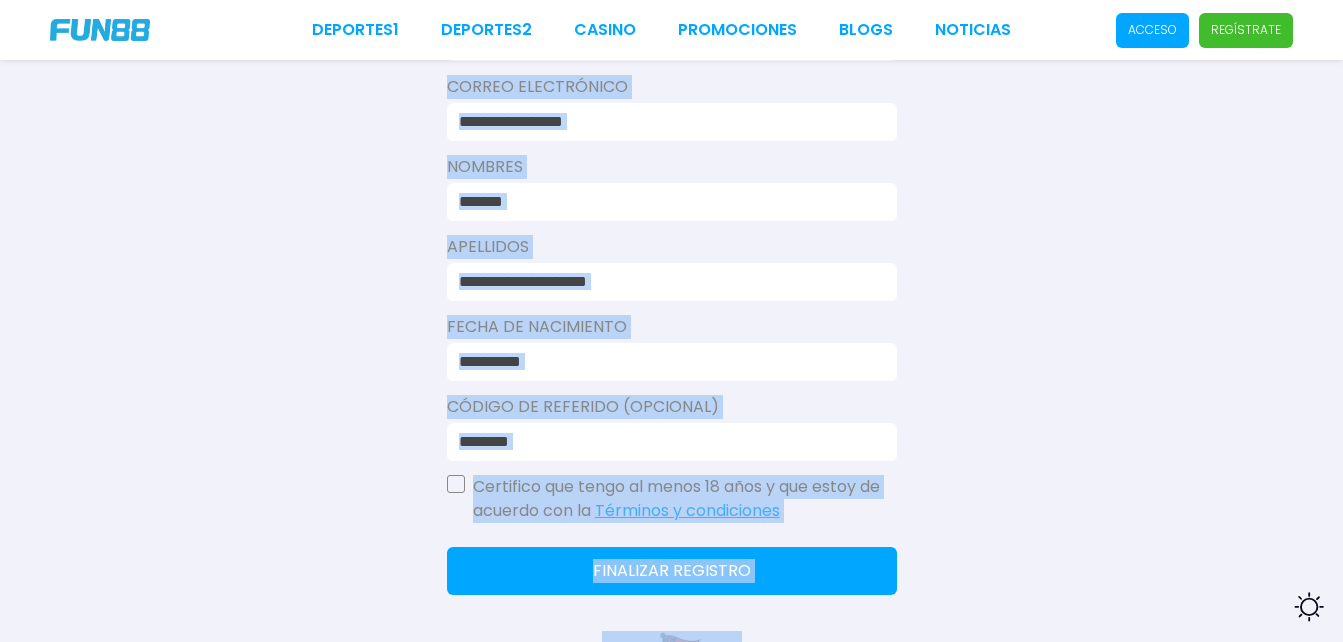 scroll, scrollTop: 647, scrollLeft: 0, axis: vertical 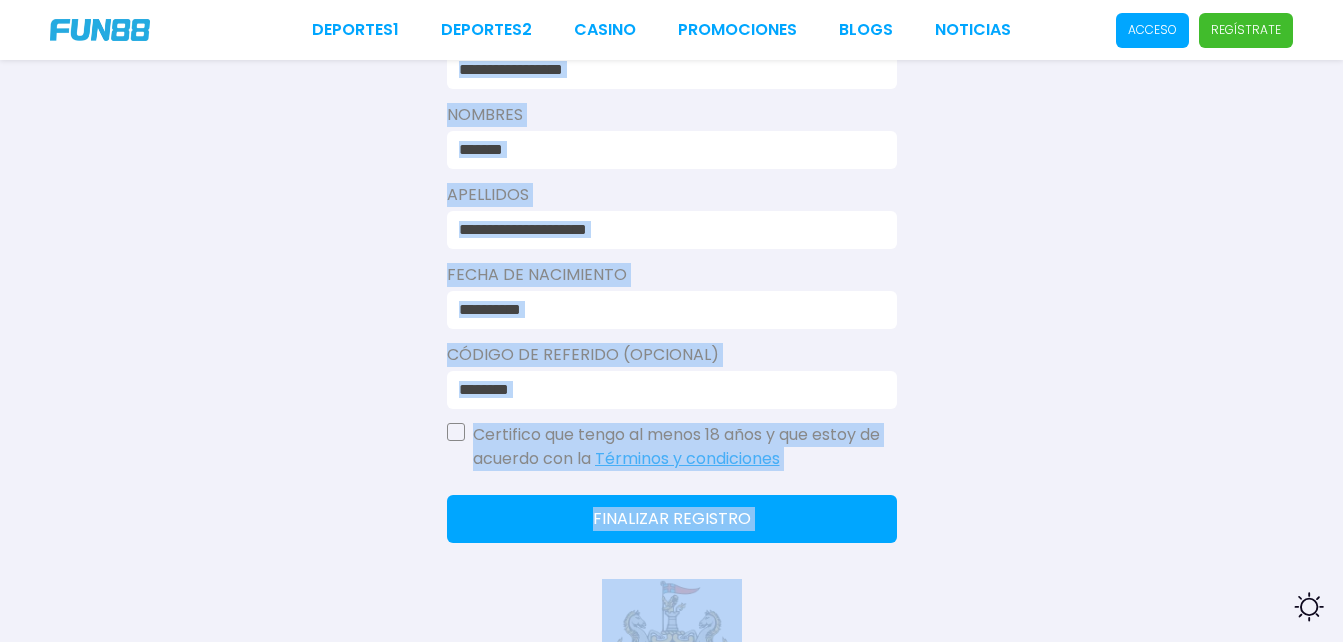 click on "Completa tu registro para recibir tus 50 para casino o deportes. Género Hombre Mujer Número De Celular +52 [PHONE] Correo electrónico [EMAIL] Nombres [LAST] Apellidos [LAST] Fecha de Nacimiento [DATE] Código de Referido (Opcional) Certifico que tengo al menos 18 años y que estoy de acuerdo con la Términos y condiciones Finalizar registro Newcastle United FC" at bounding box center (672, 142) 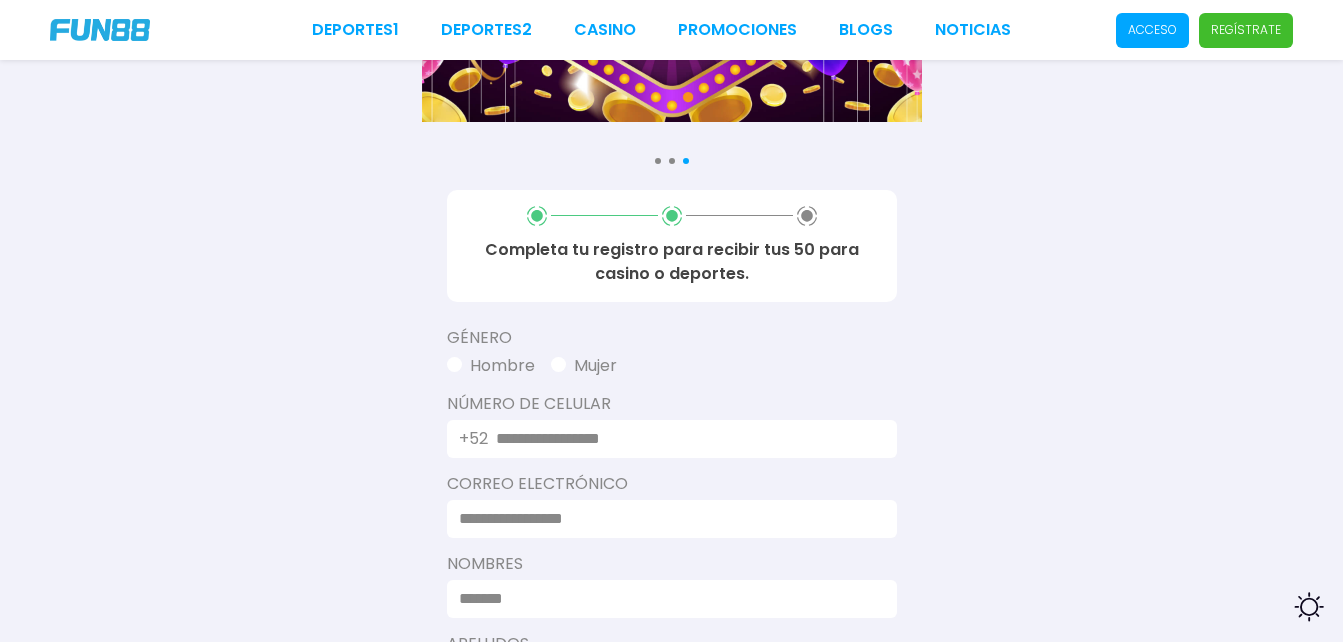 scroll, scrollTop: 208, scrollLeft: 0, axis: vertical 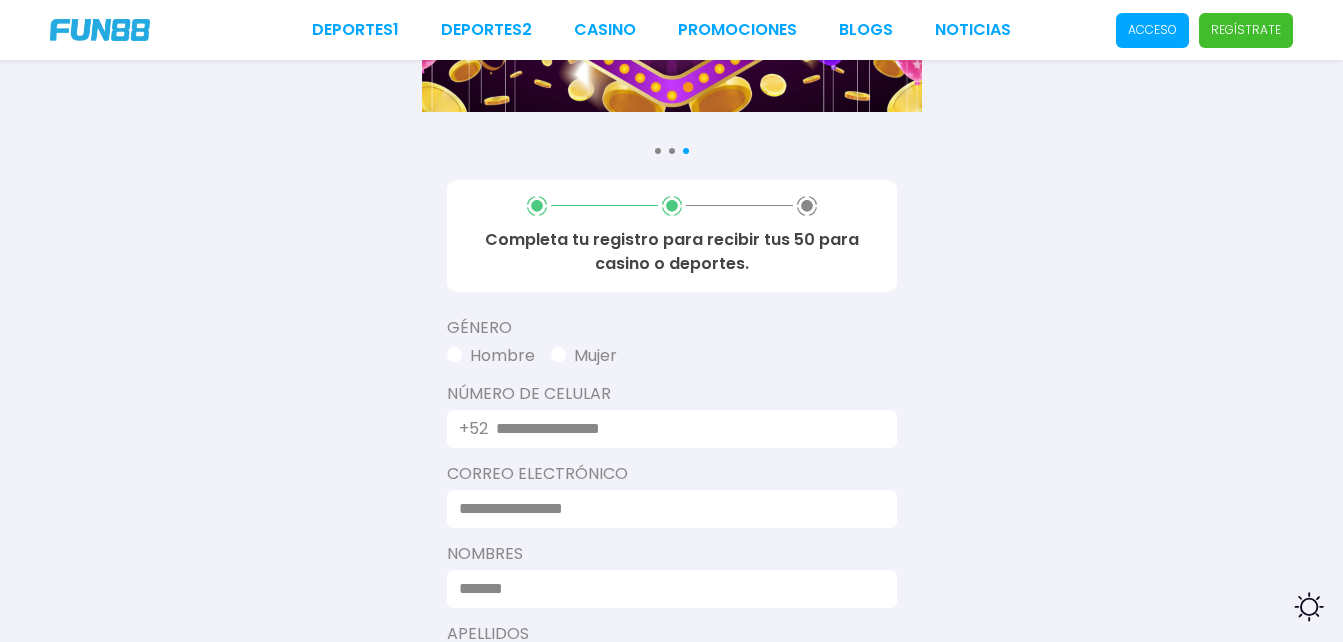 click on "+52" at bounding box center (672, 429) 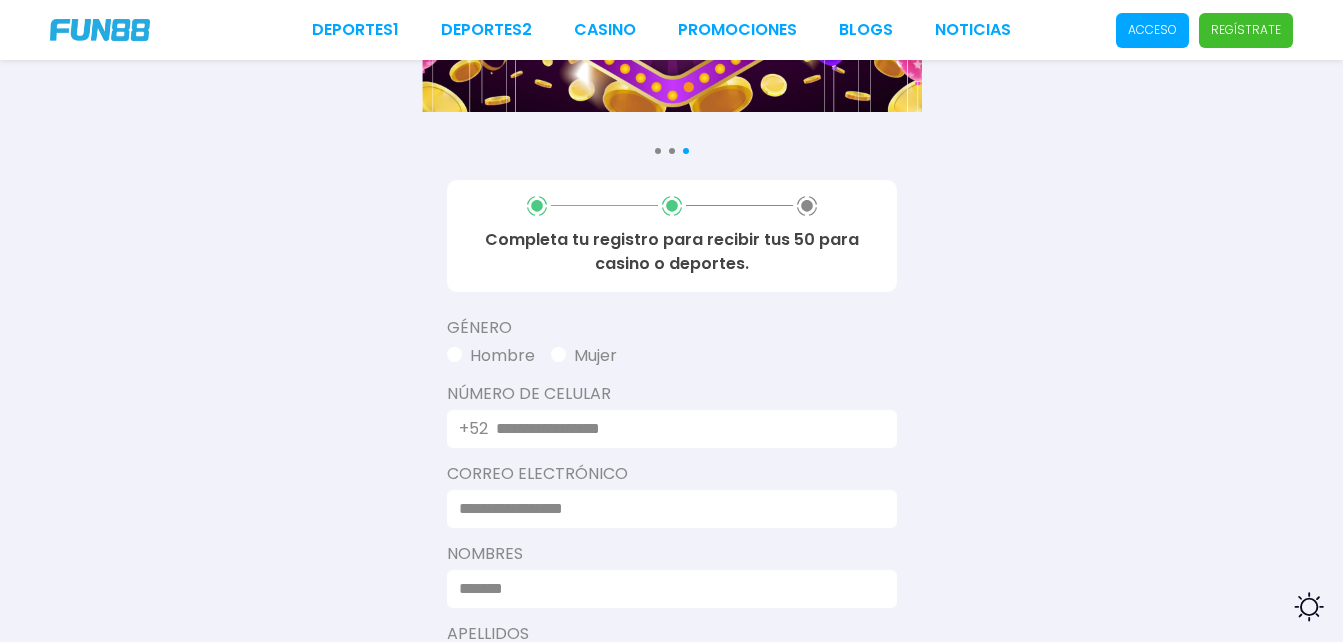 type on "**********" 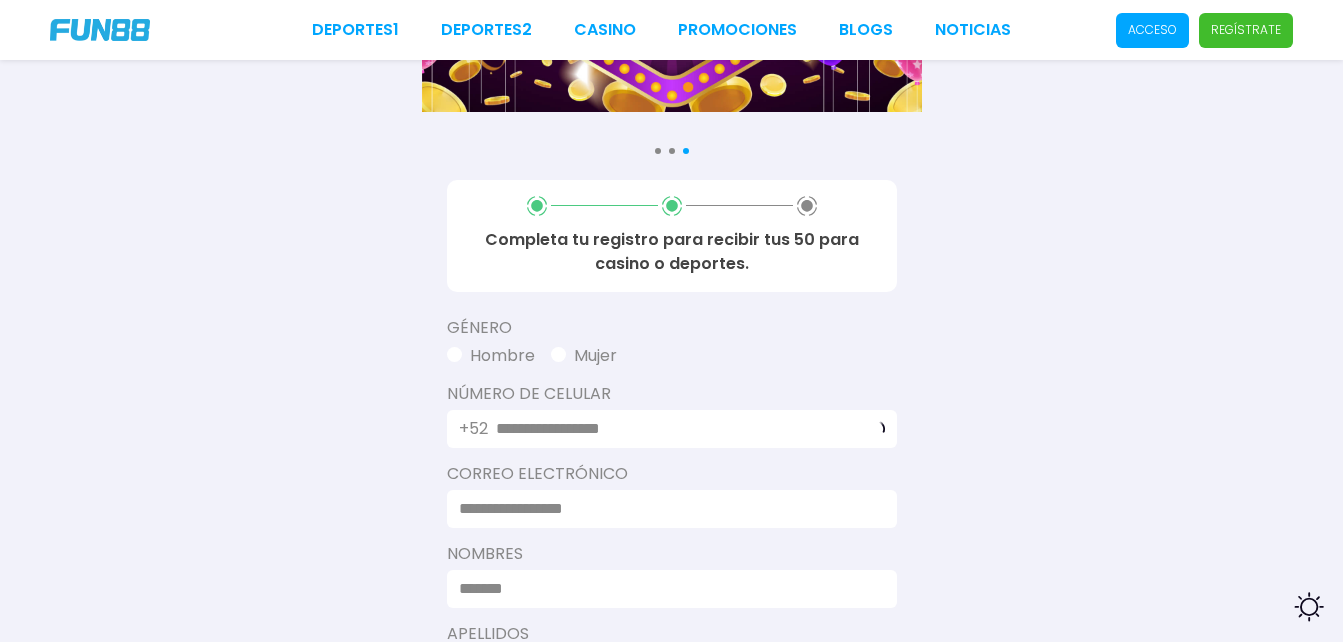 drag, startPoint x: 537, startPoint y: 493, endPoint x: 530, endPoint y: 507, distance: 15.652476 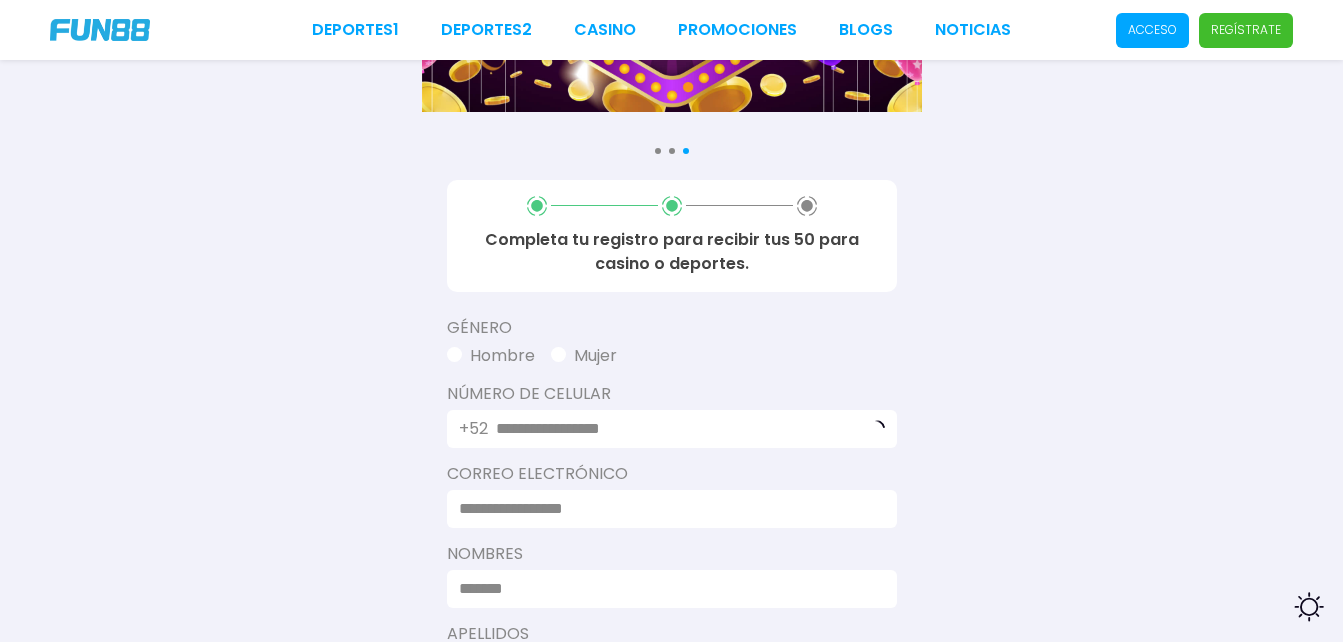 click at bounding box center [672, 509] 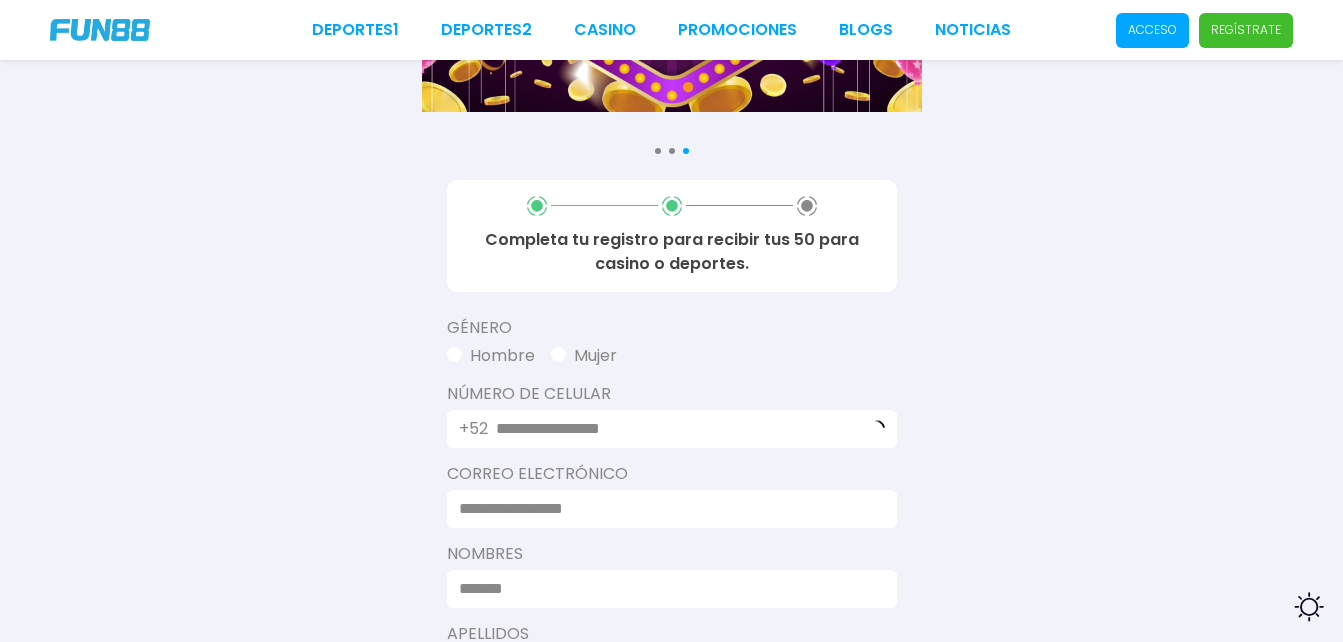 click at bounding box center (666, 509) 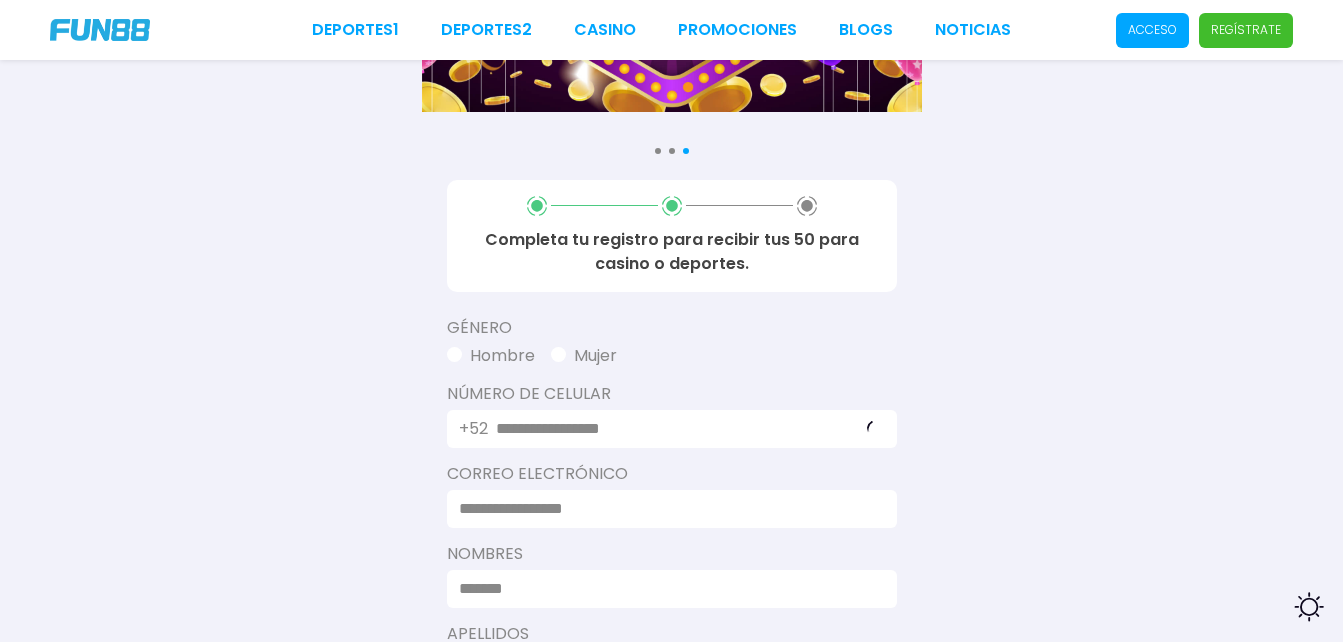 click at bounding box center [666, 509] 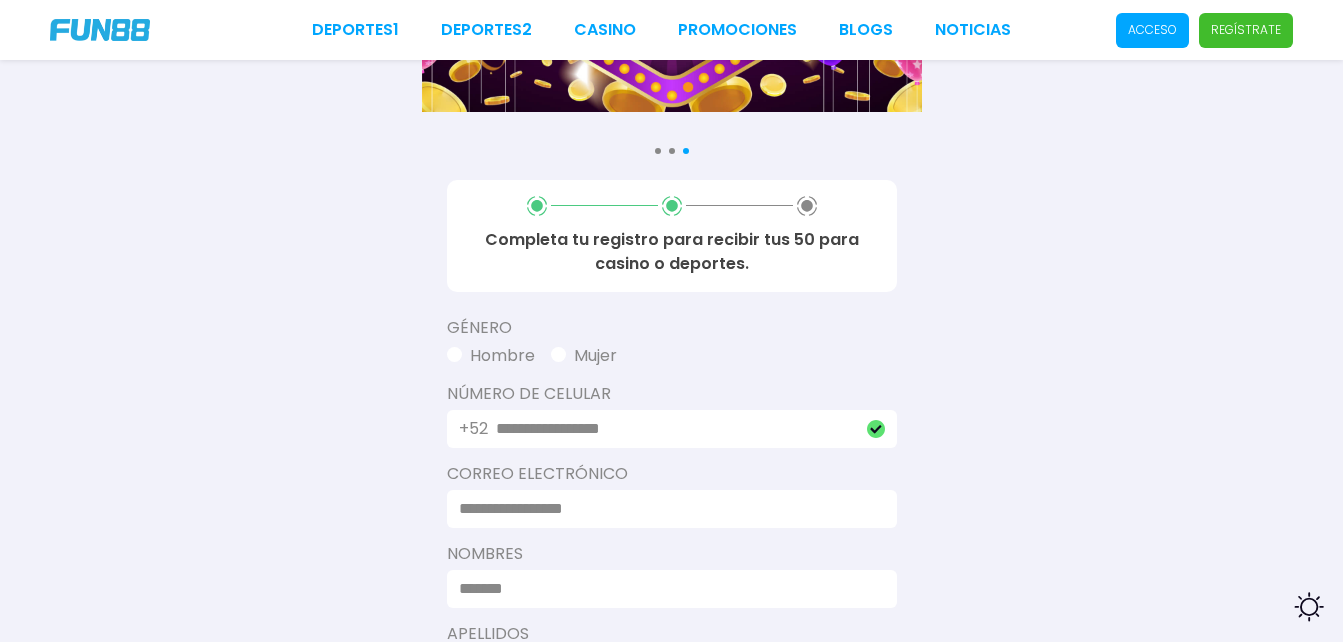 click on "Correo electrónico" at bounding box center (672, 474) 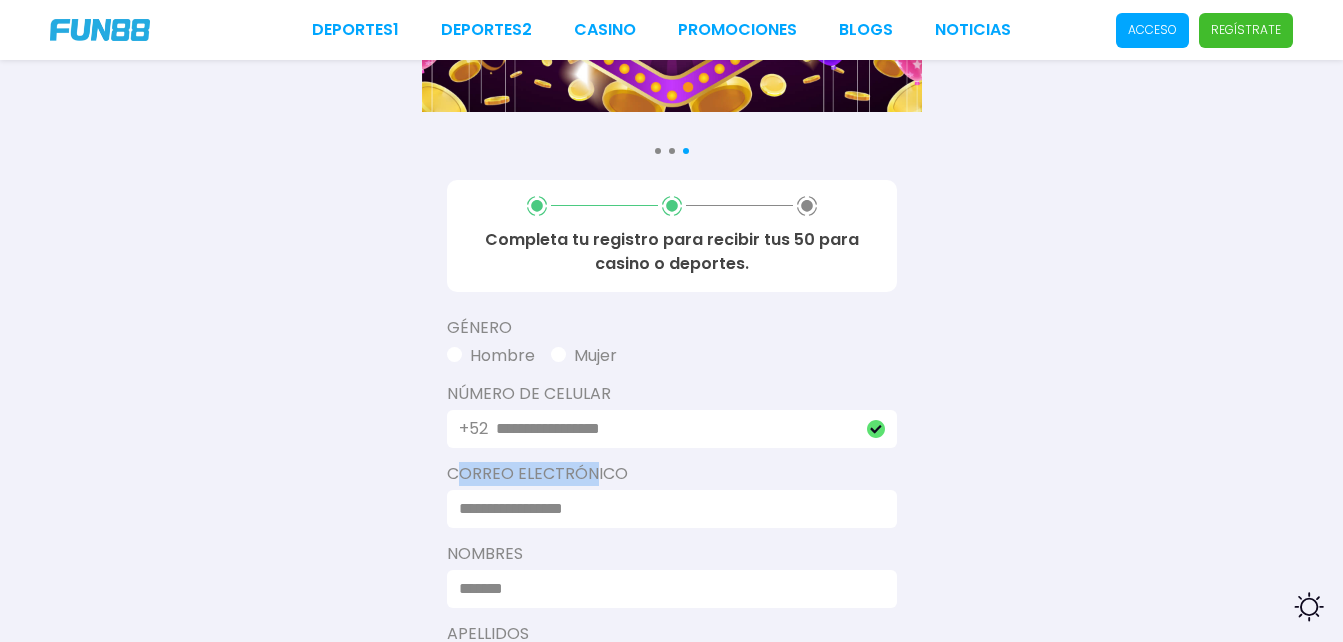 drag, startPoint x: 463, startPoint y: 477, endPoint x: 597, endPoint y: 454, distance: 135.95955 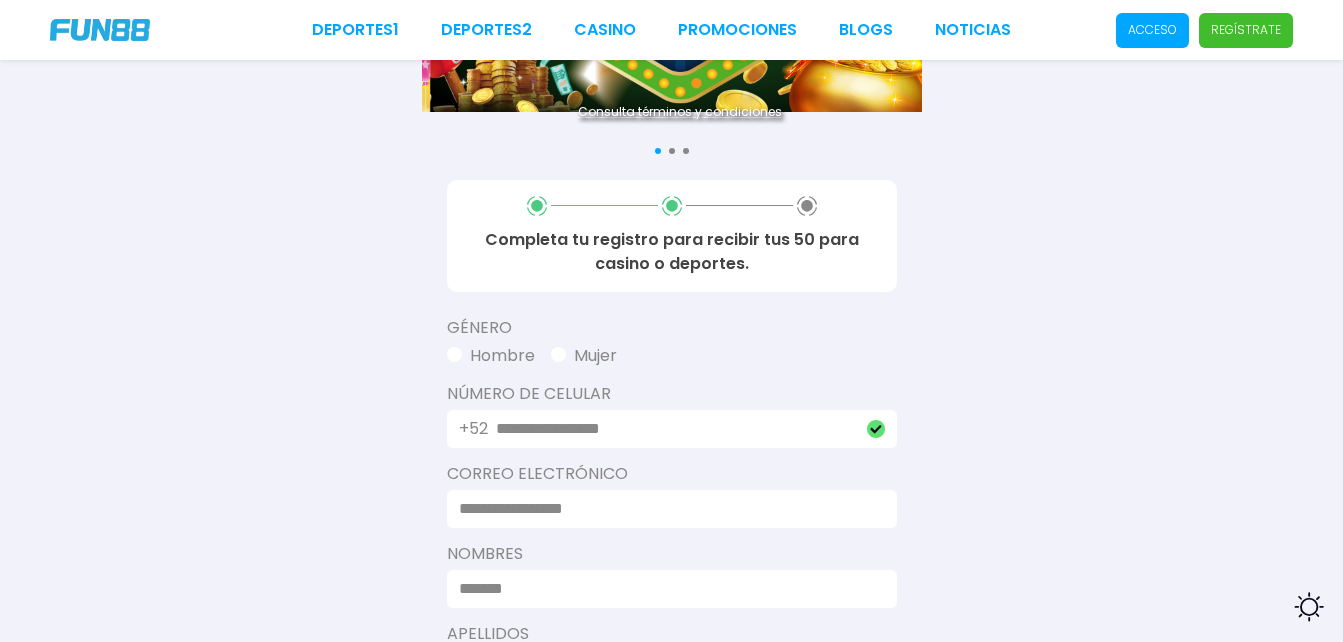 drag, startPoint x: 597, startPoint y: 454, endPoint x: 491, endPoint y: 507, distance: 118.511604 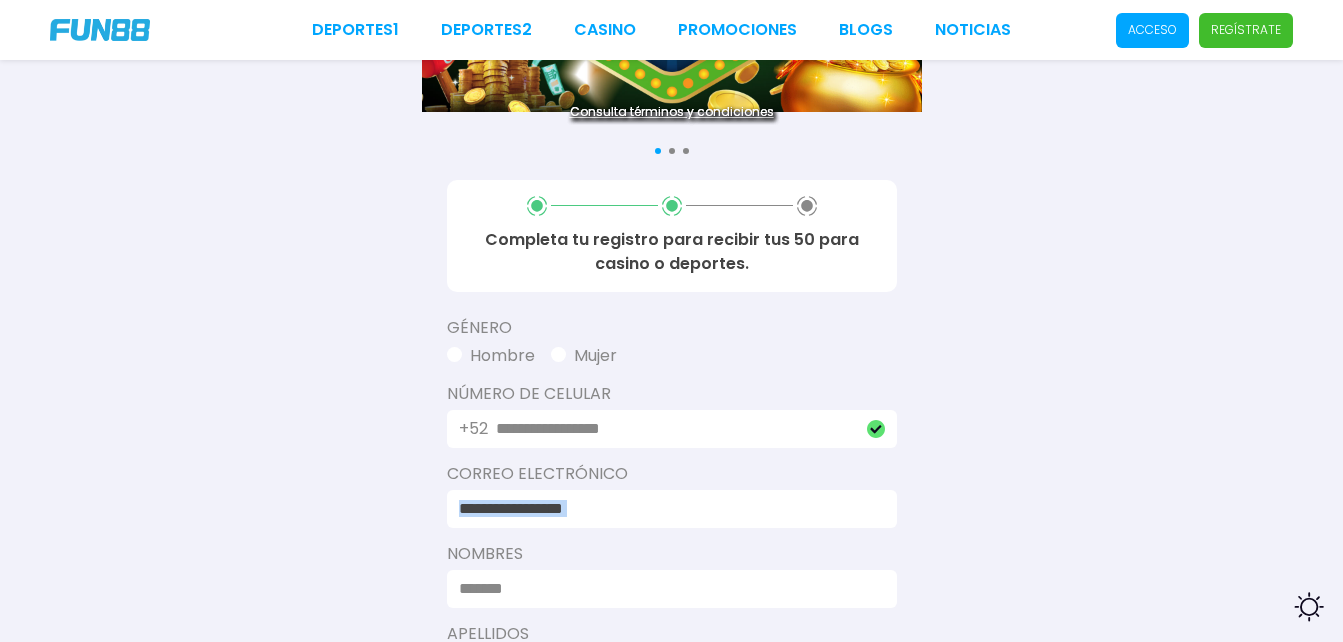 drag, startPoint x: 362, startPoint y: 547, endPoint x: 515, endPoint y: 510, distance: 157.4103 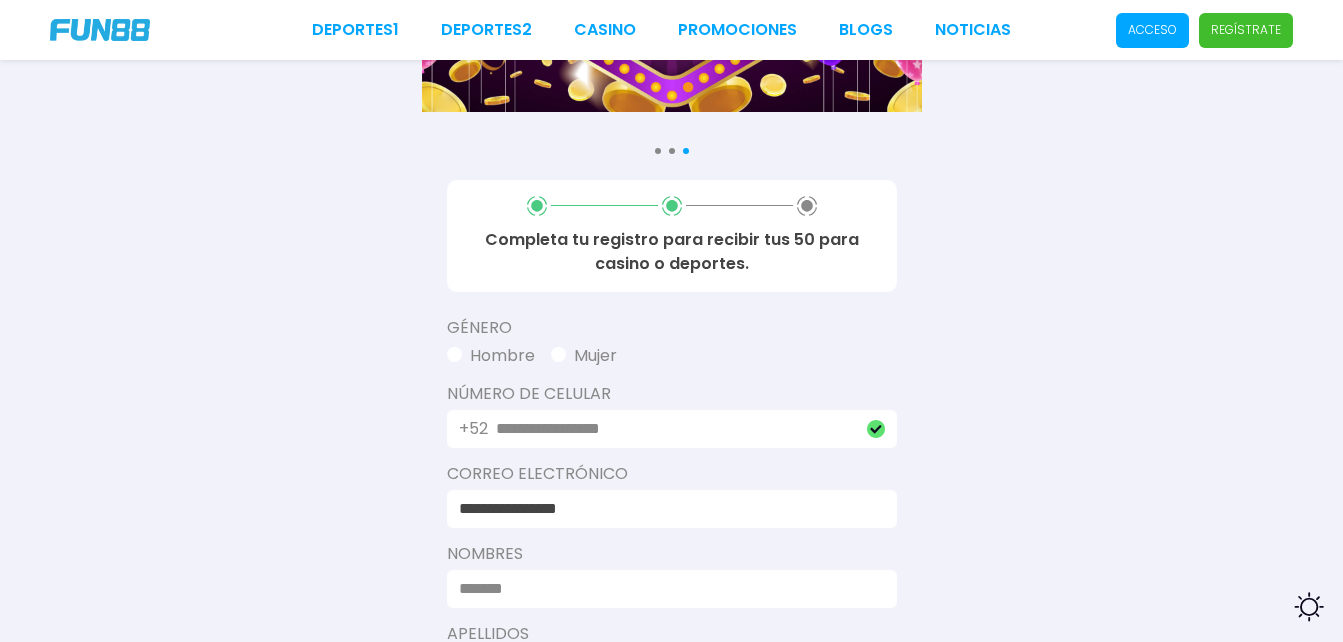 click on "**********" at bounding box center (666, 509) 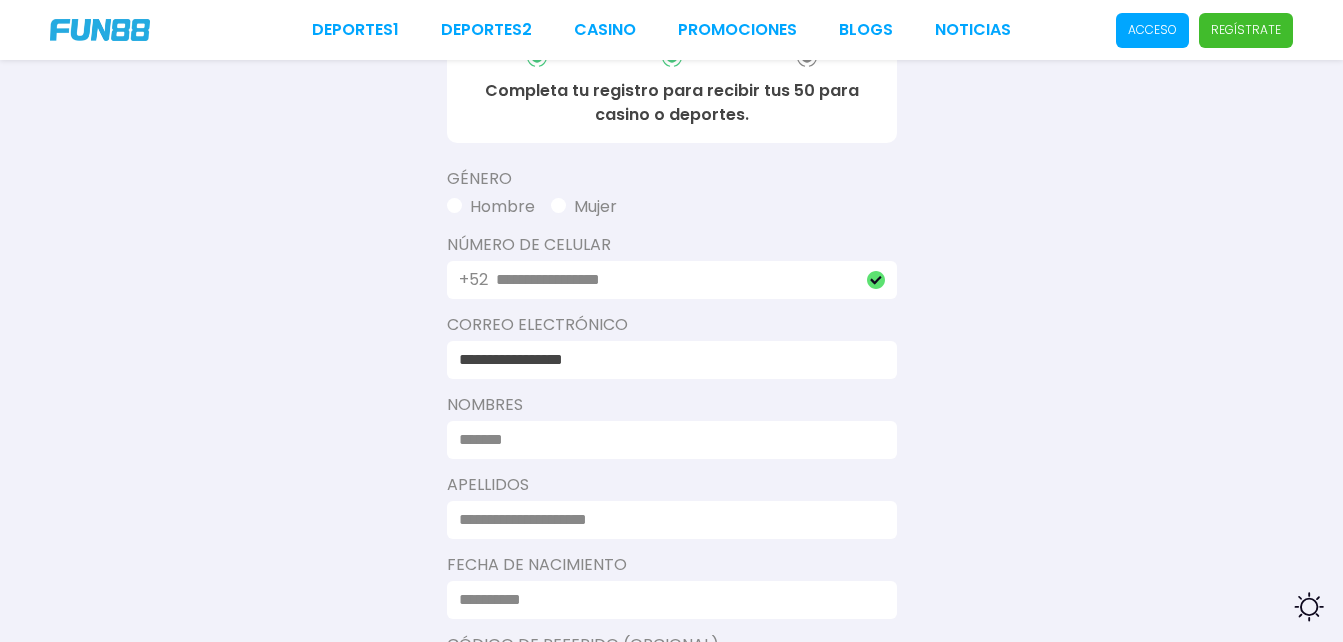 scroll, scrollTop: 366, scrollLeft: 0, axis: vertical 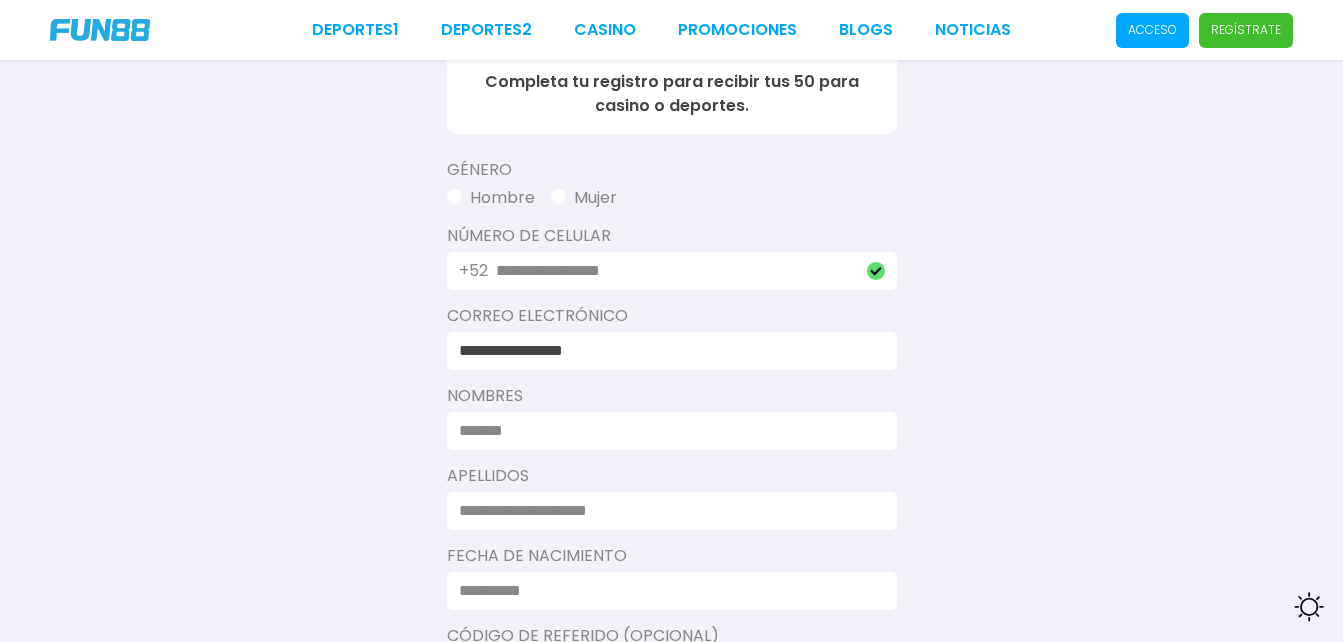 type on "**********" 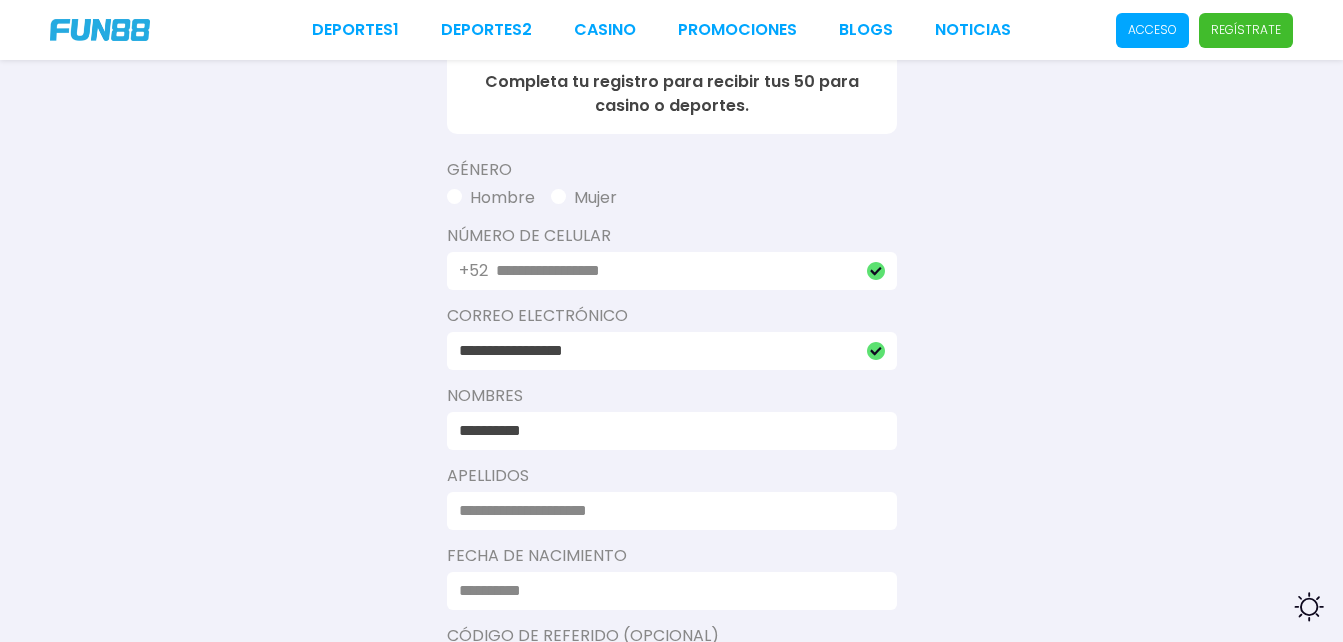 type on "**********" 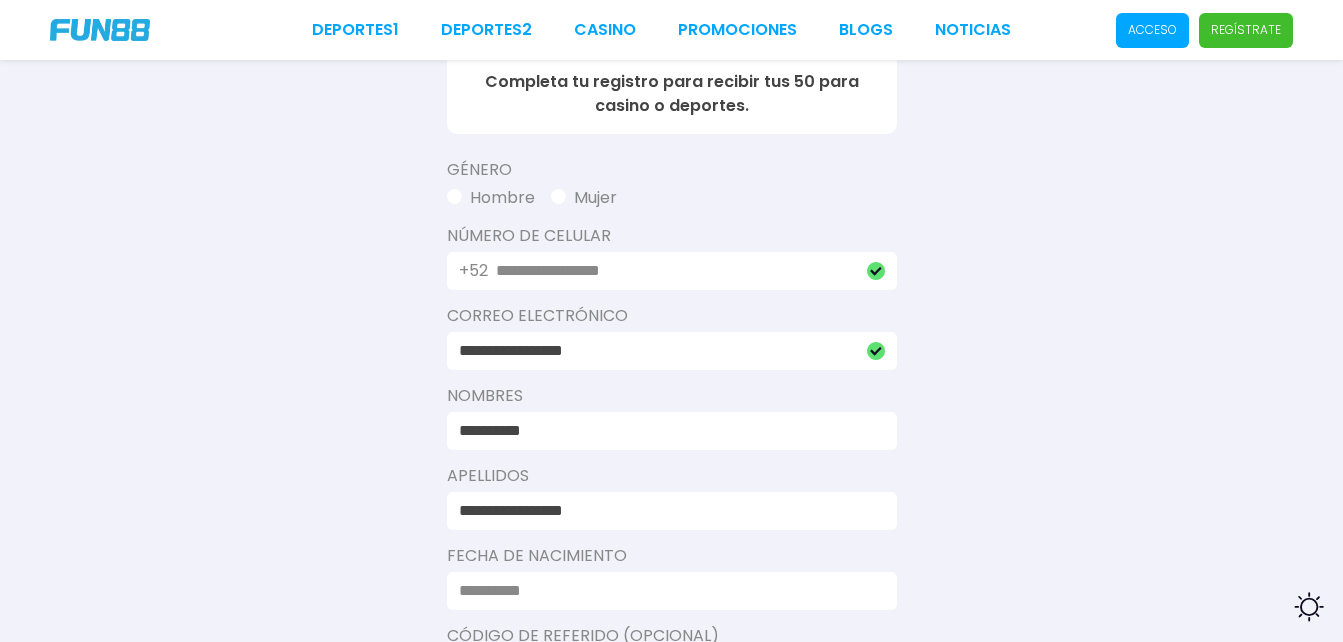 type on "**********" 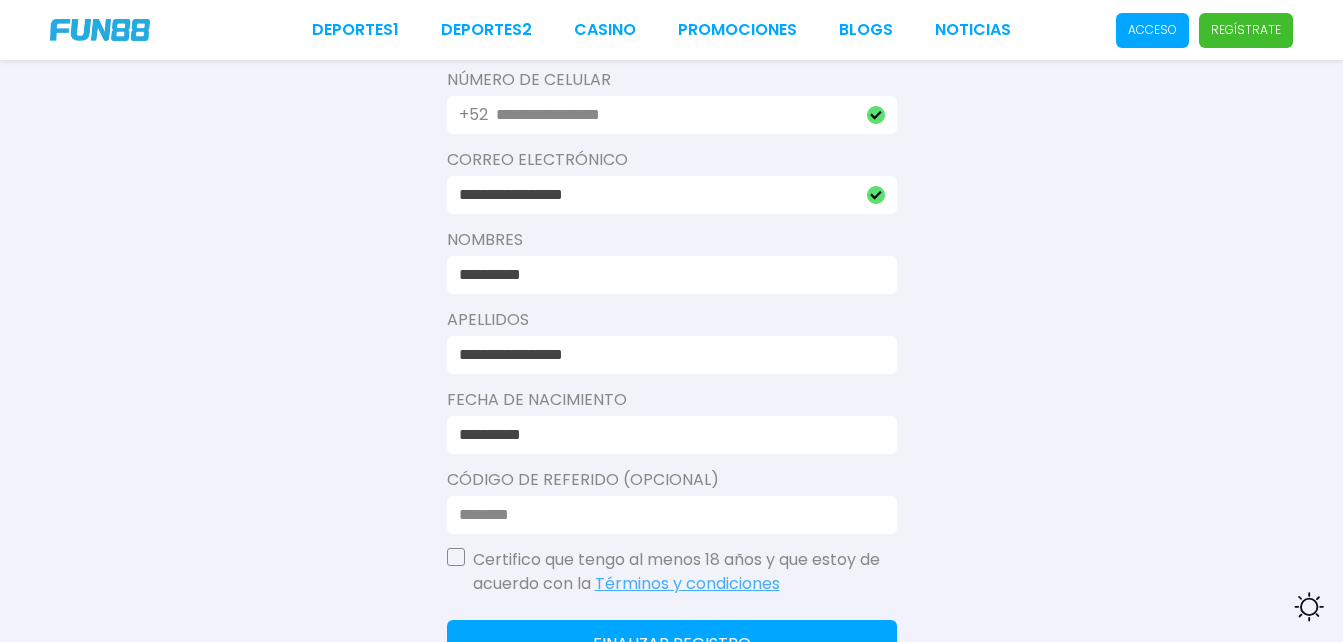scroll, scrollTop: 572, scrollLeft: 0, axis: vertical 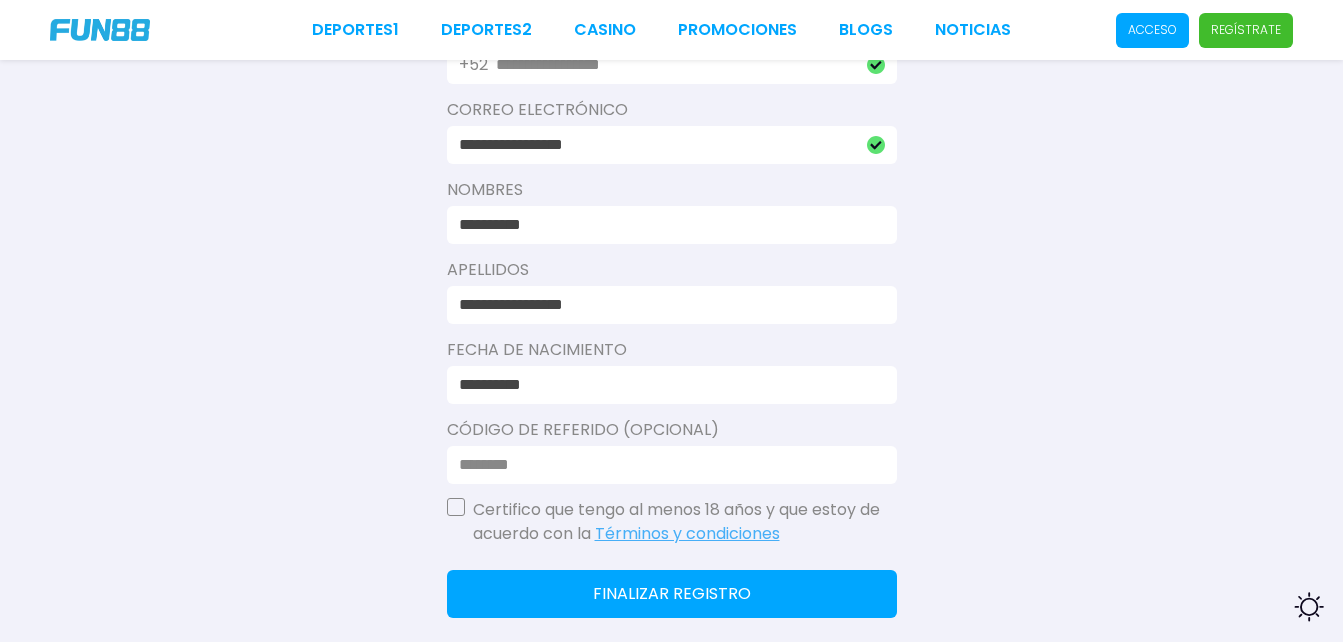 type on "**********" 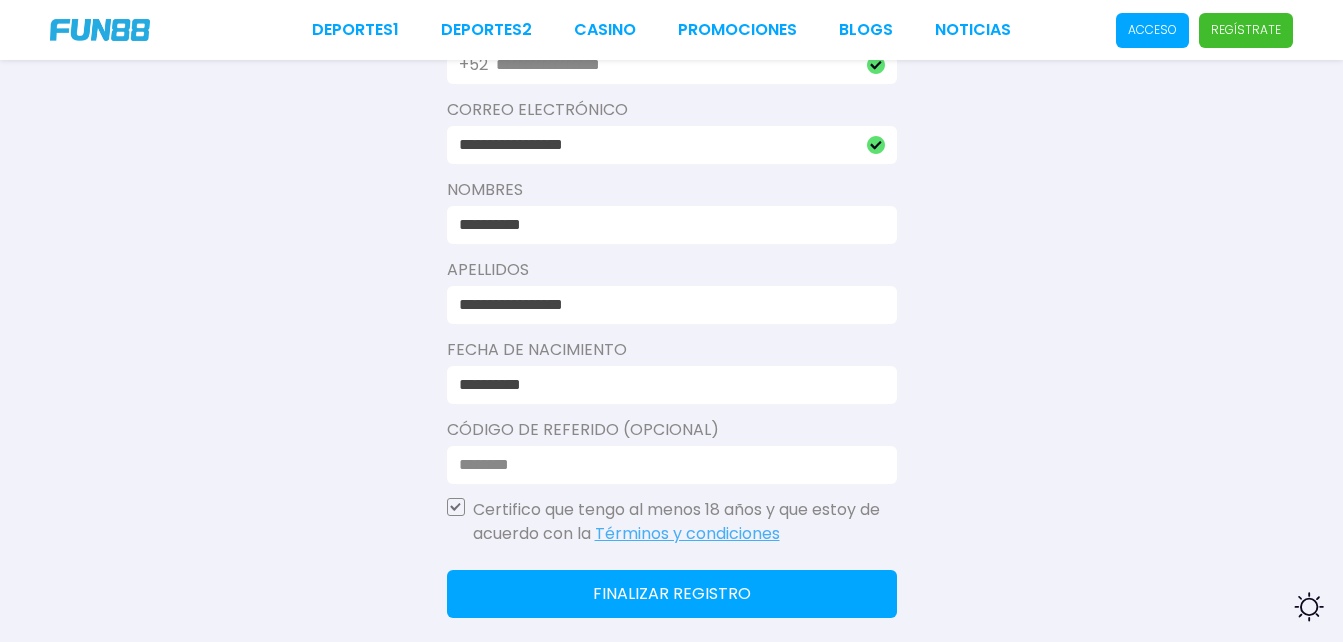click on "Finalizar registro" 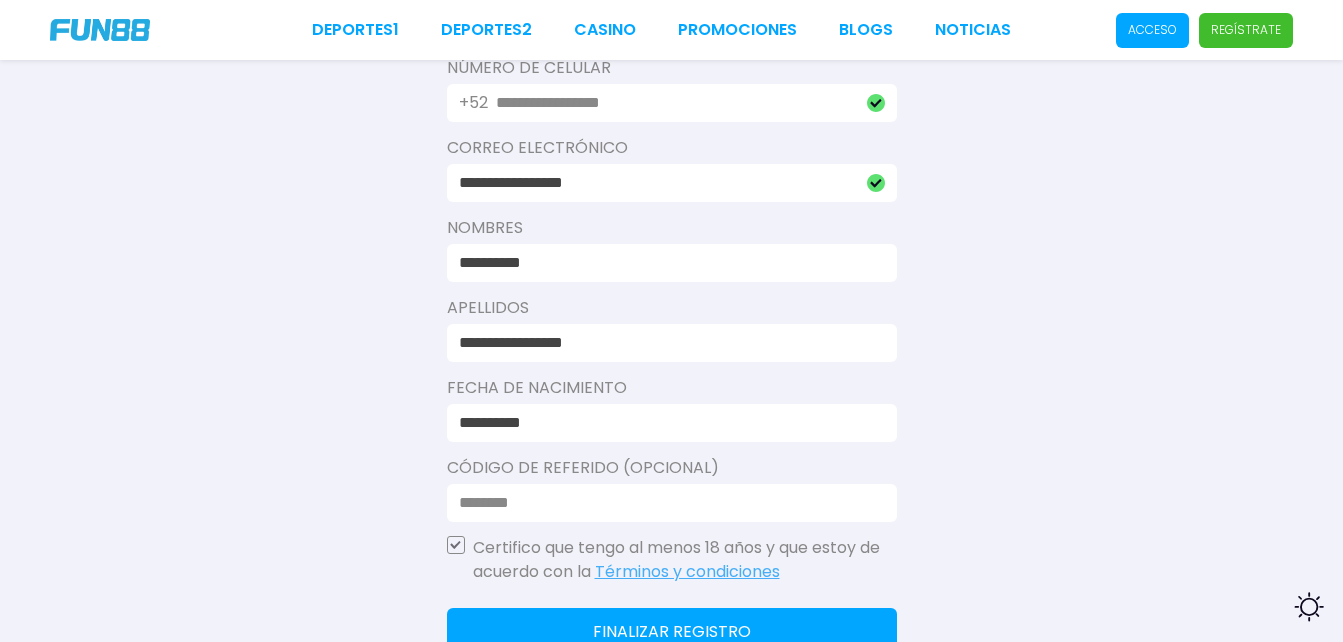 scroll, scrollTop: 610, scrollLeft: 0, axis: vertical 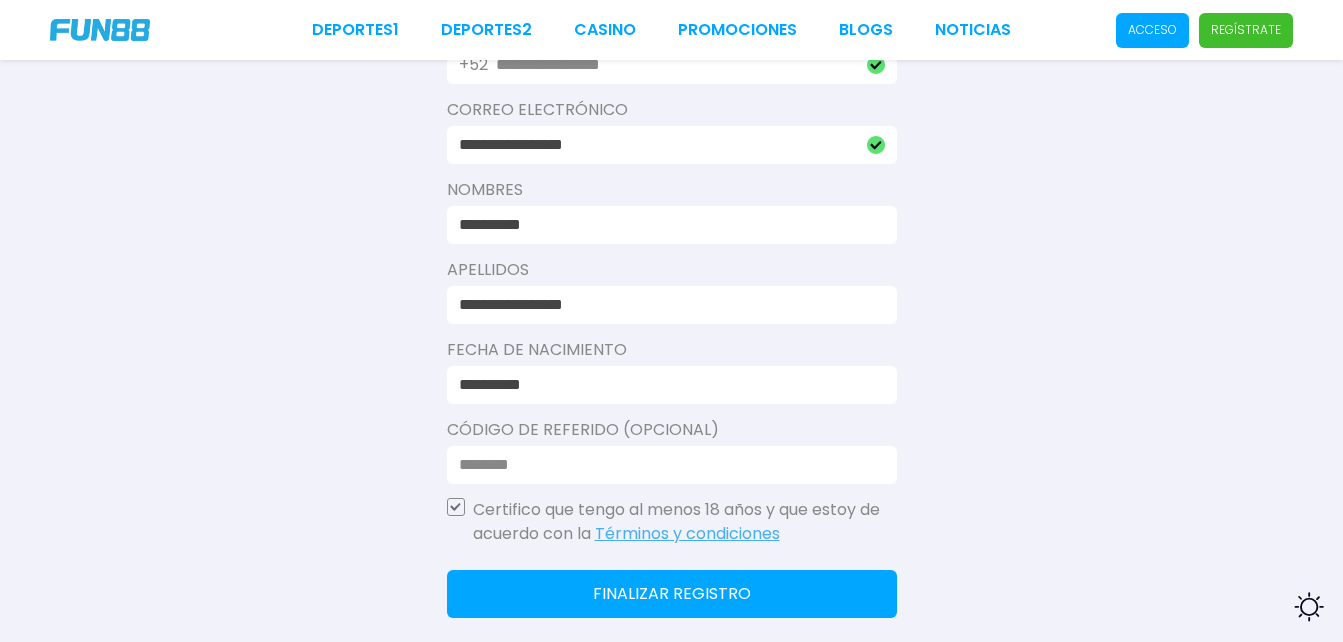 click on "Finalizar registro" at bounding box center [672, 594] 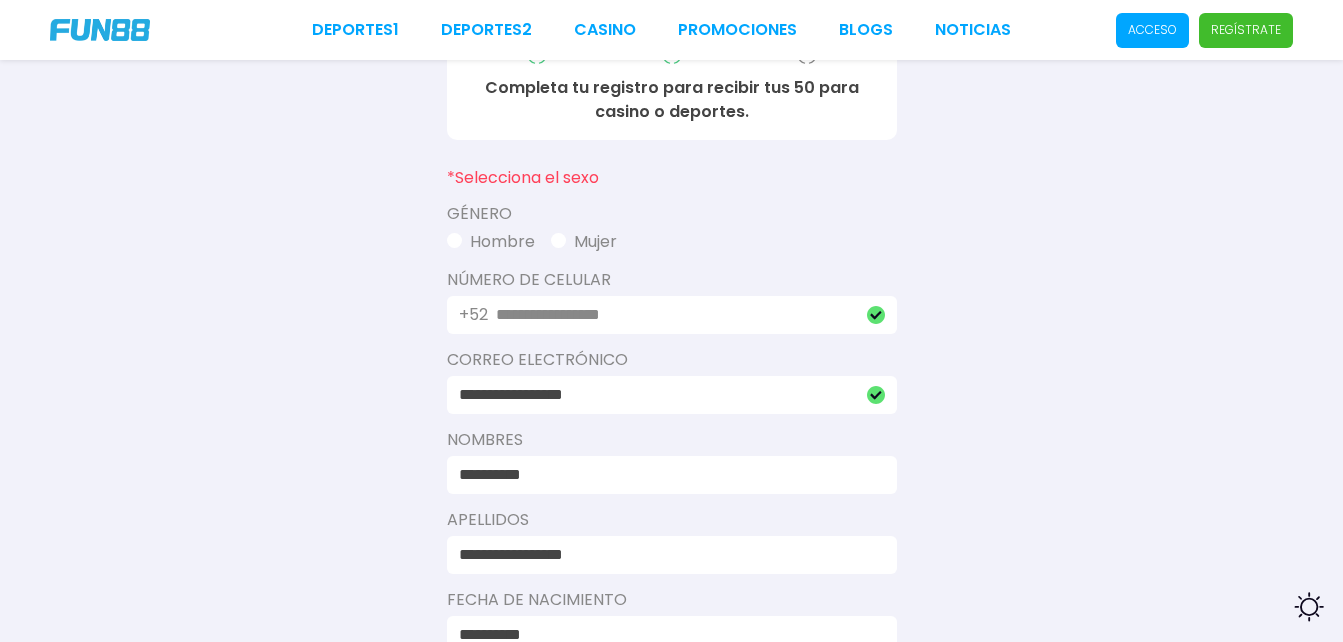scroll, scrollTop: 347, scrollLeft: 0, axis: vertical 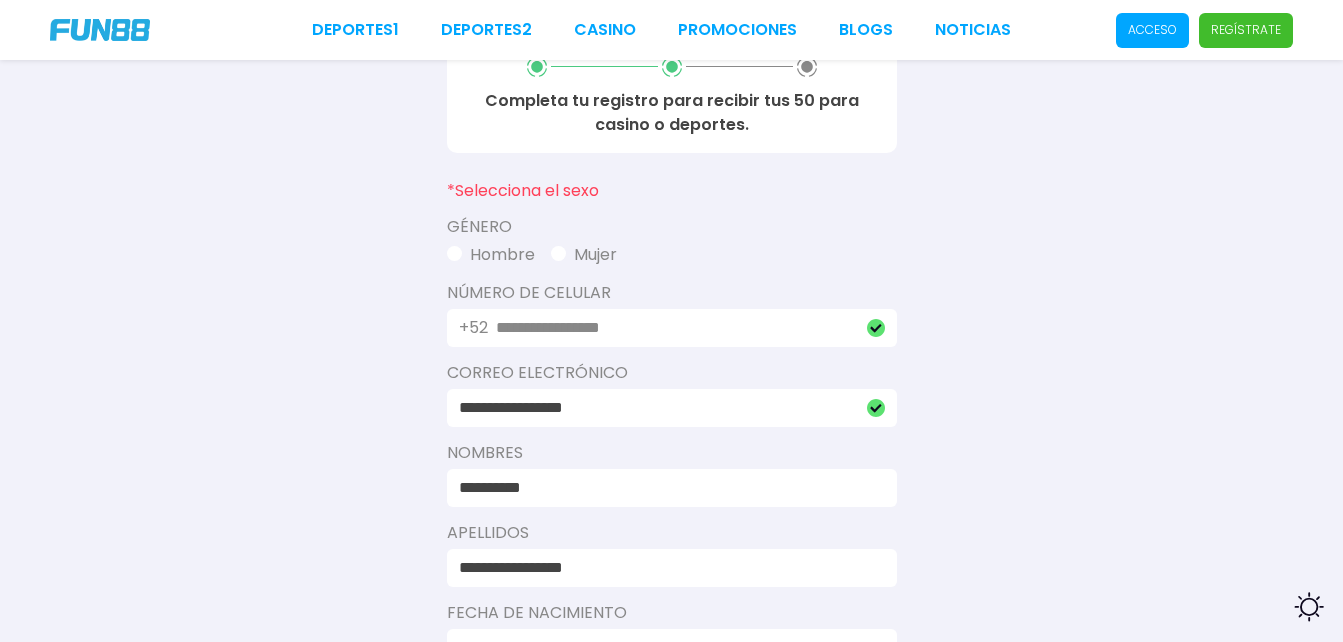 click on "Hombre" at bounding box center [491, 255] 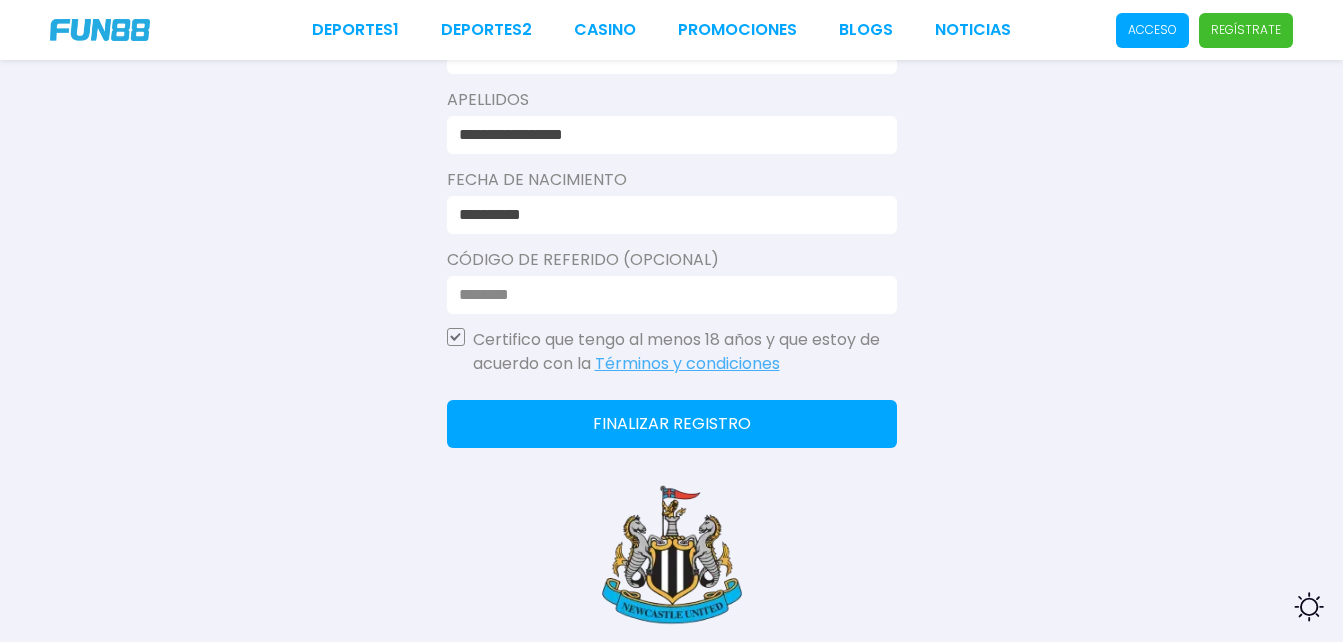 click on "Finalizar registro" at bounding box center [672, 424] 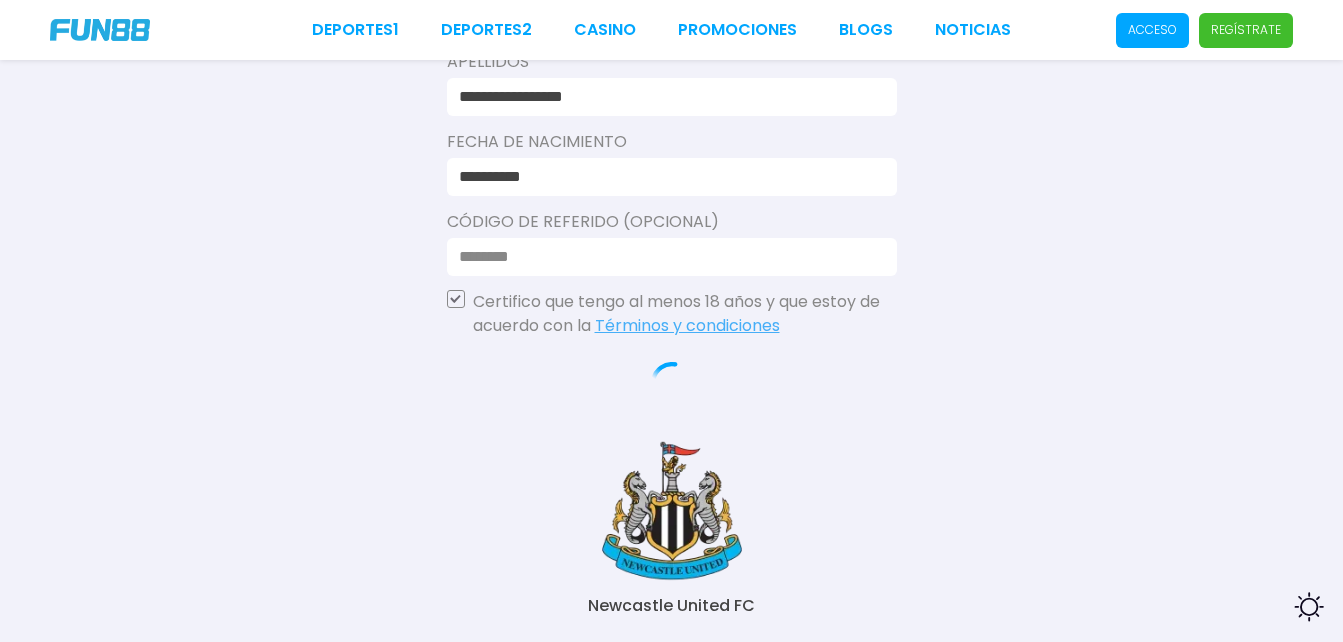 scroll, scrollTop: 742, scrollLeft: 0, axis: vertical 